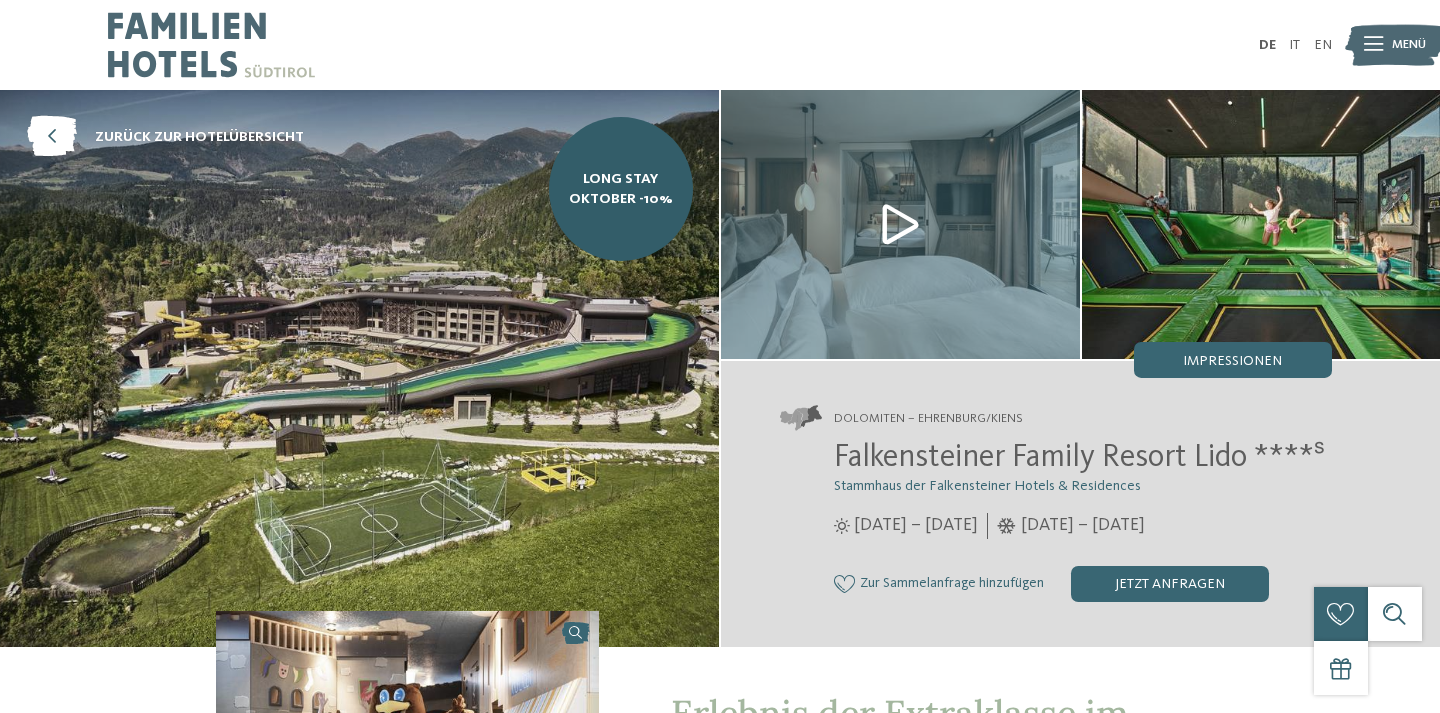 scroll, scrollTop: 0, scrollLeft: 0, axis: both 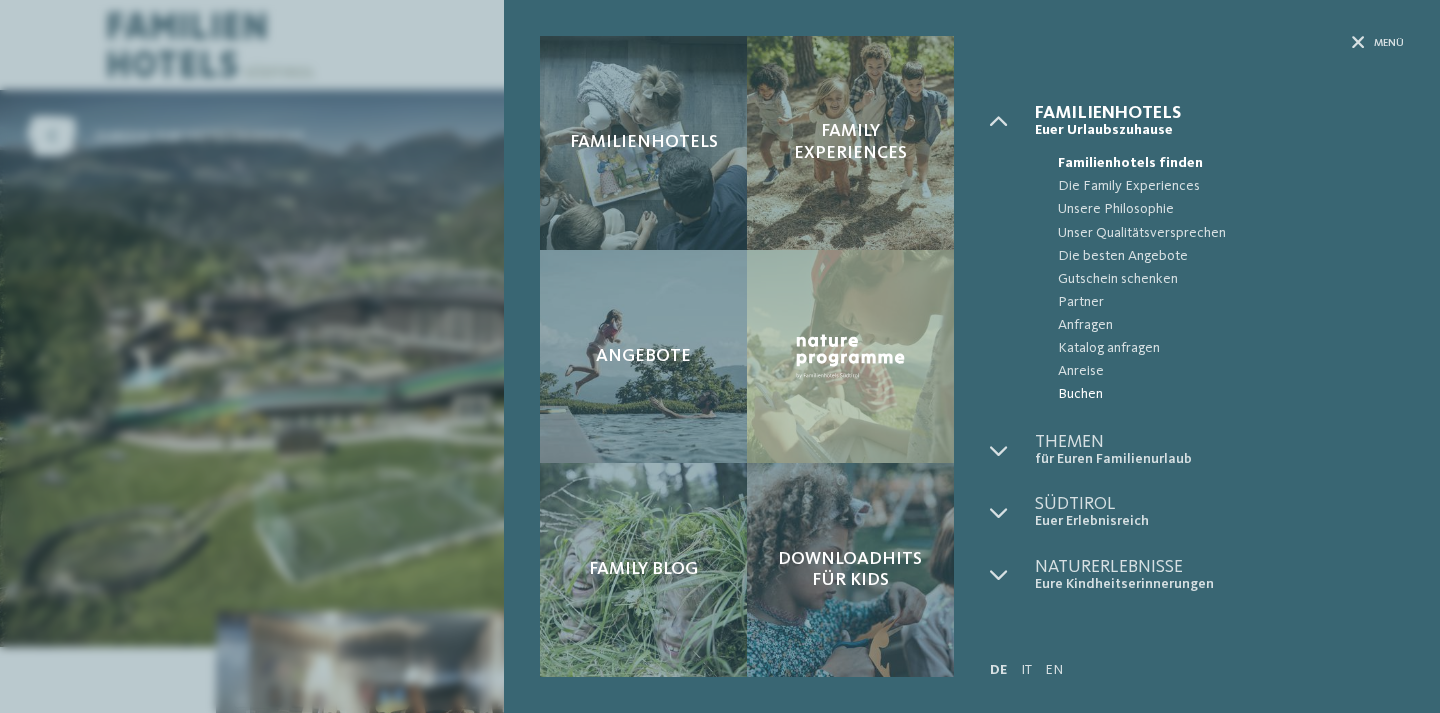 click on "Buchen" at bounding box center (1231, 394) 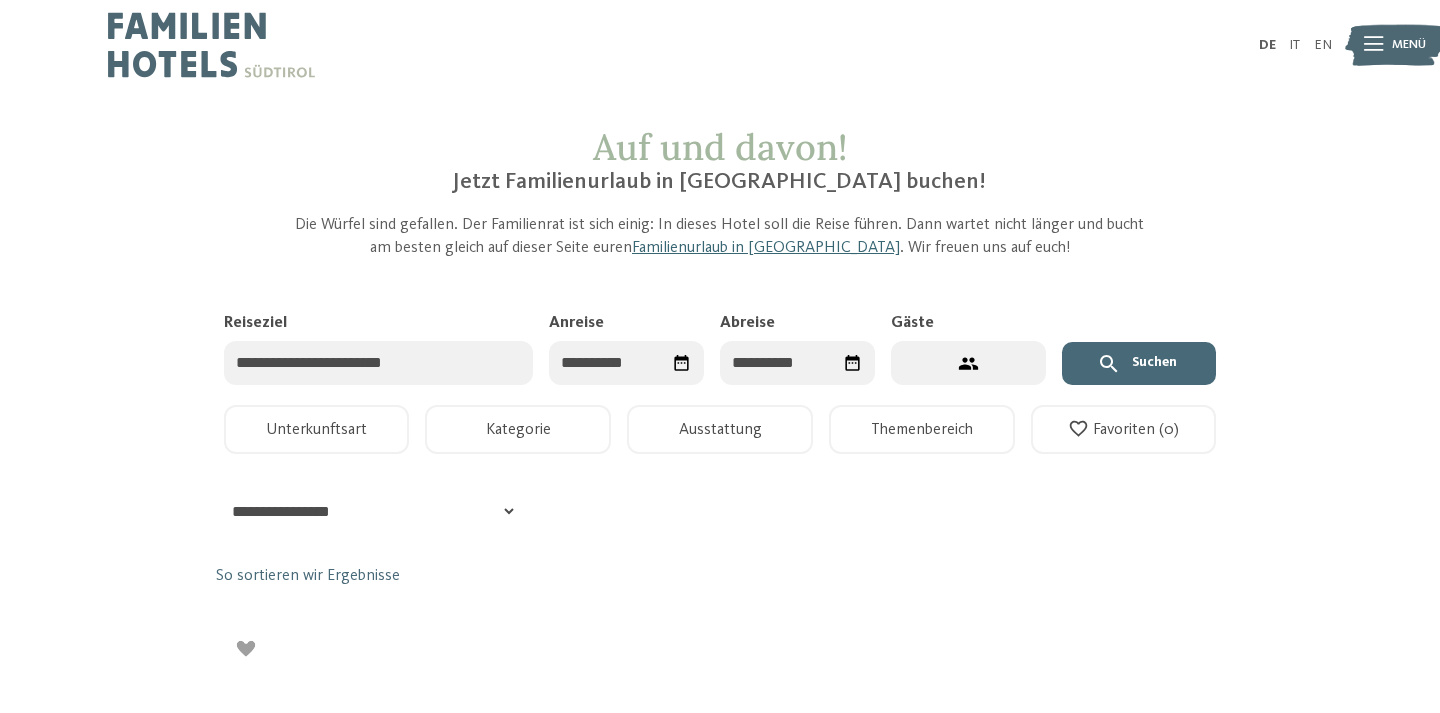 scroll, scrollTop: 0, scrollLeft: 0, axis: both 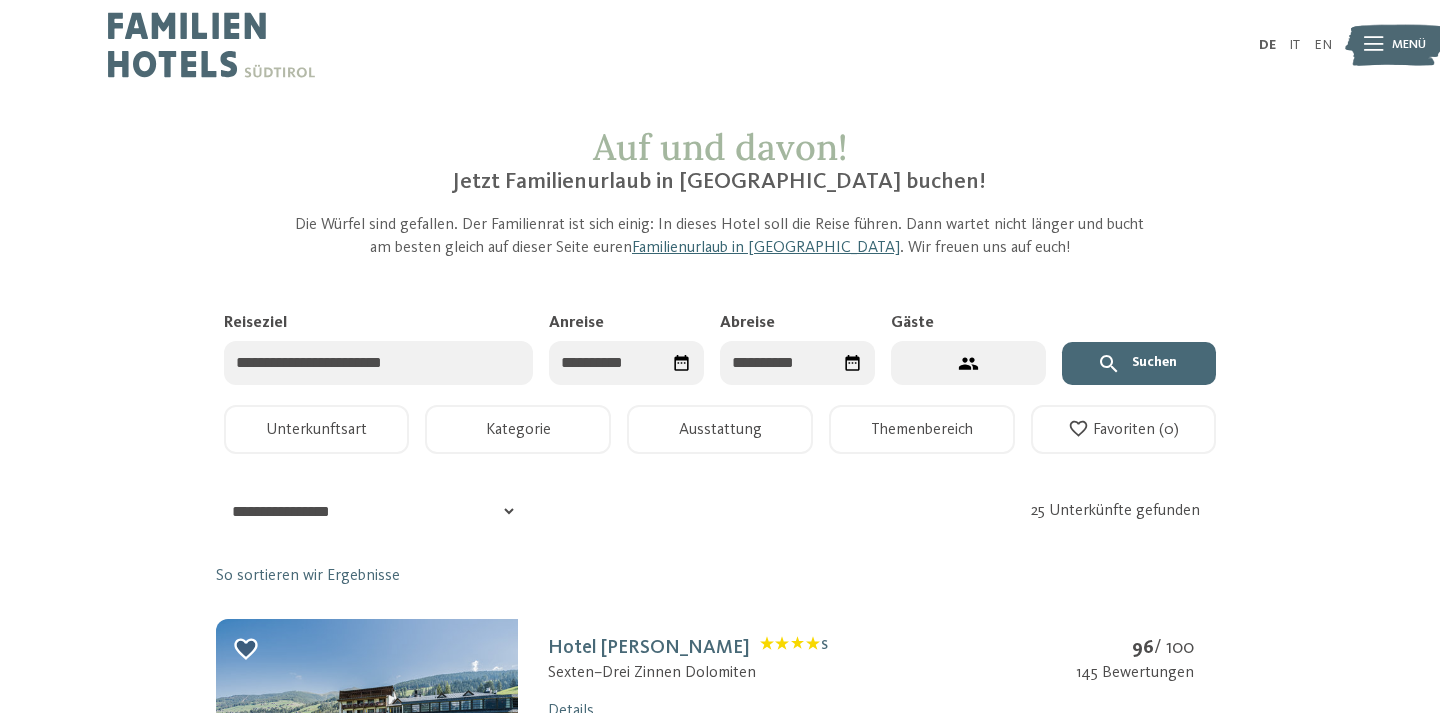 click on "Reiseziel" at bounding box center (379, 363) 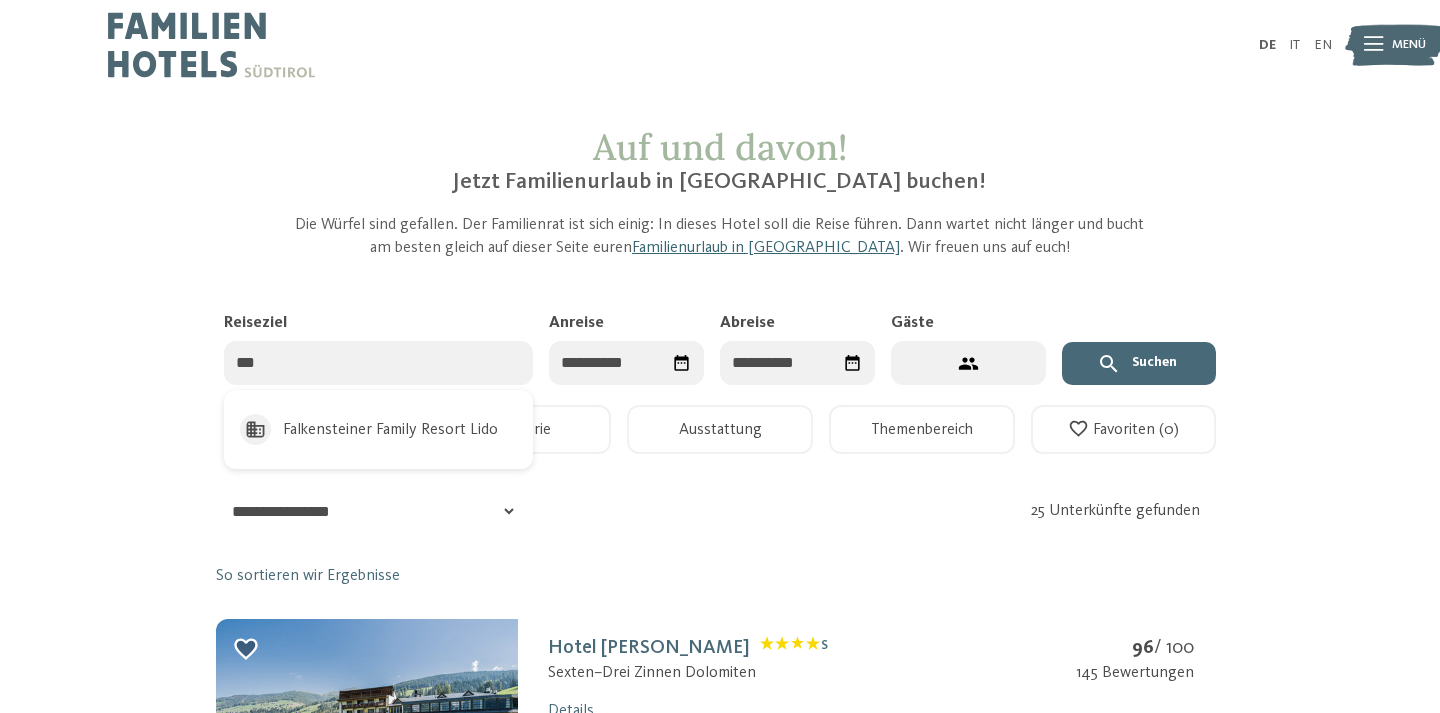 type on "****" 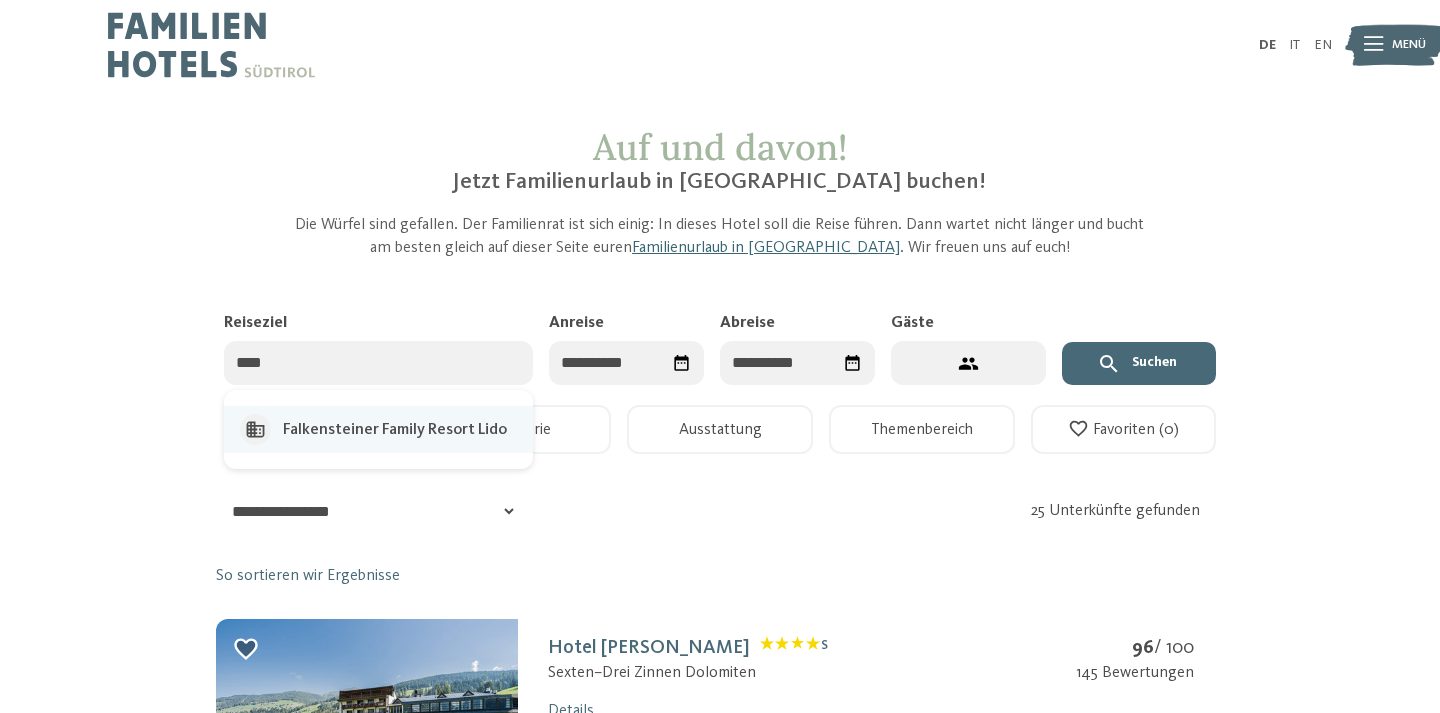click on "Falkensteiner Family Resort Lido" at bounding box center (395, 430) 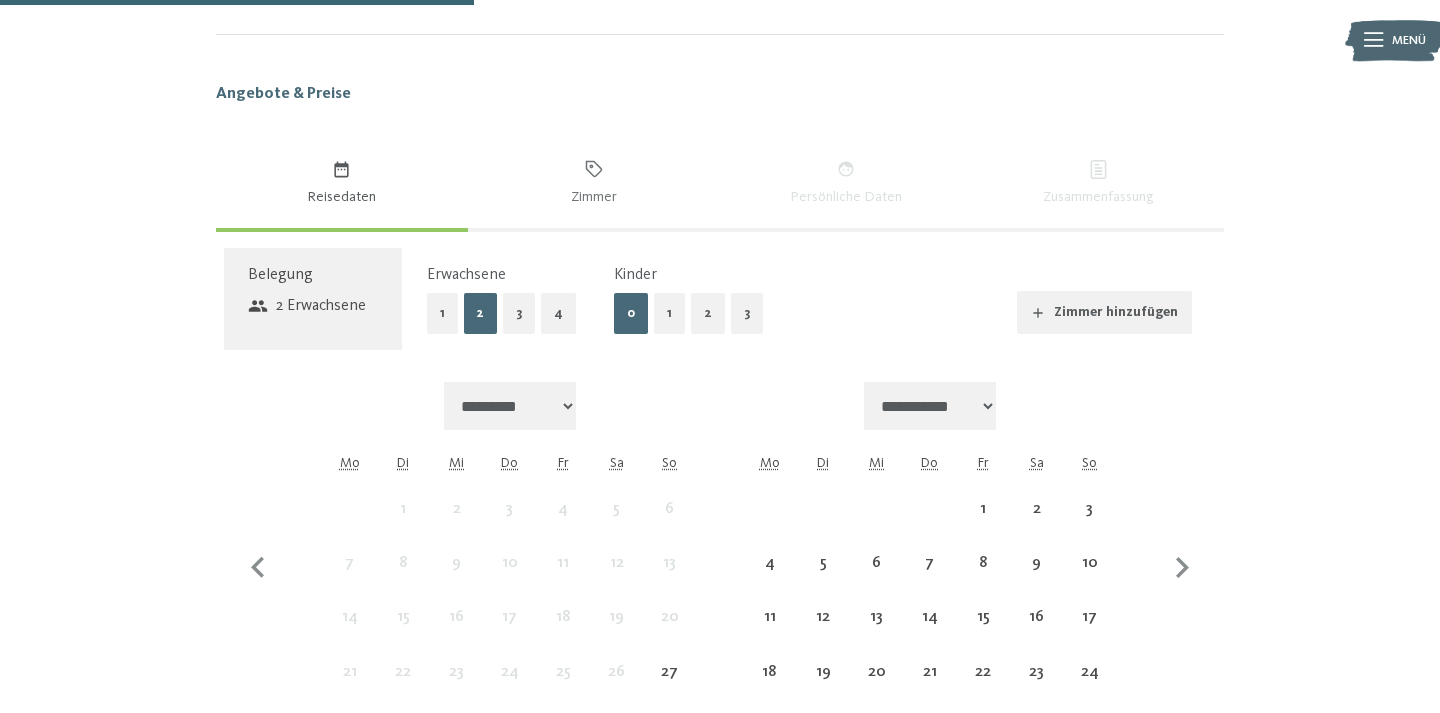 scroll, scrollTop: 1204, scrollLeft: 0, axis: vertical 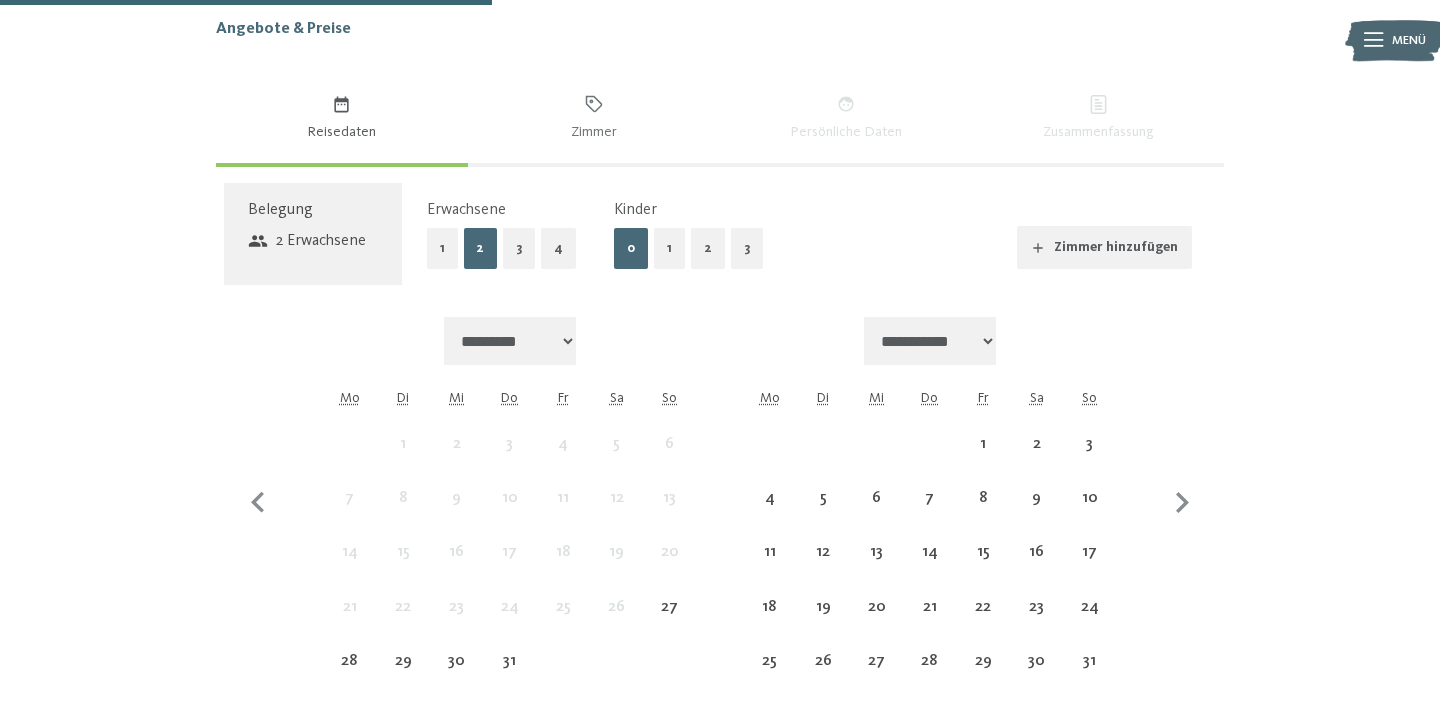 click on "2" at bounding box center (708, 248) 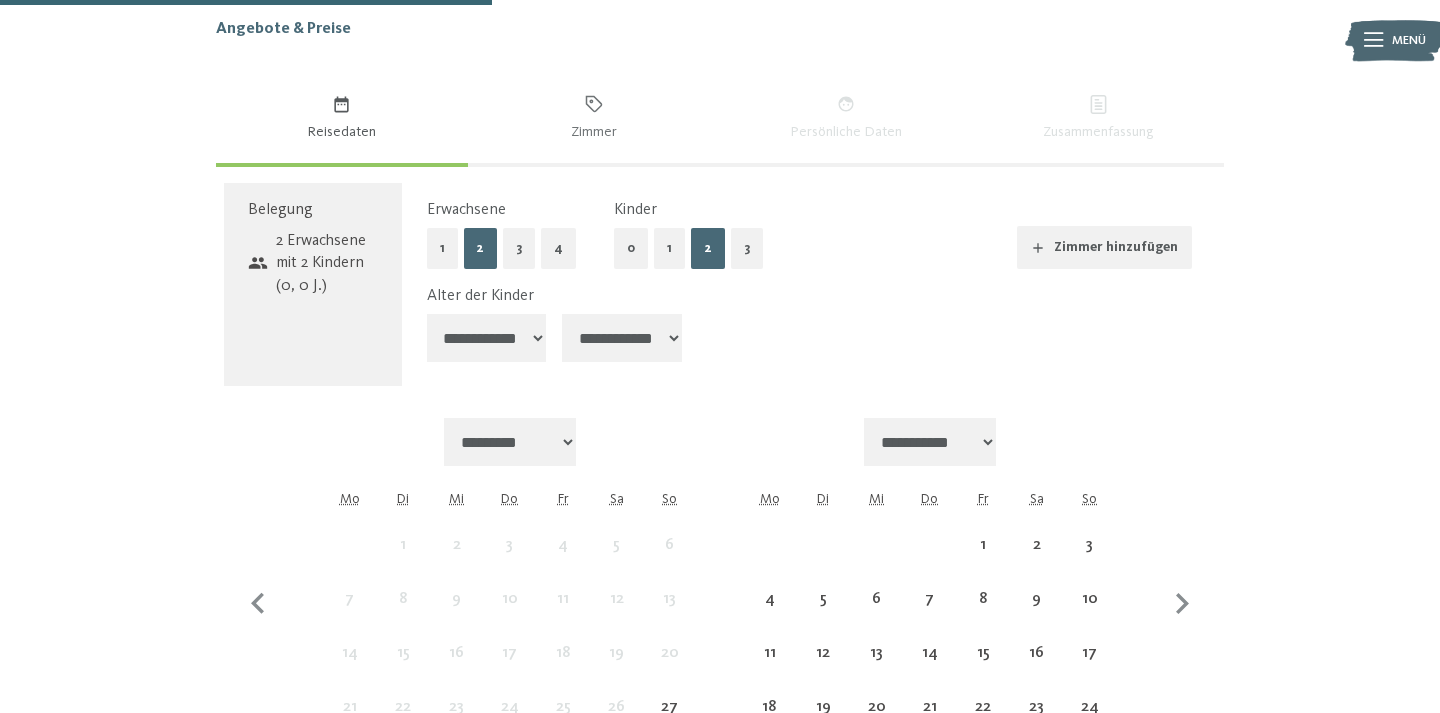 click on "**********" at bounding box center [487, 338] 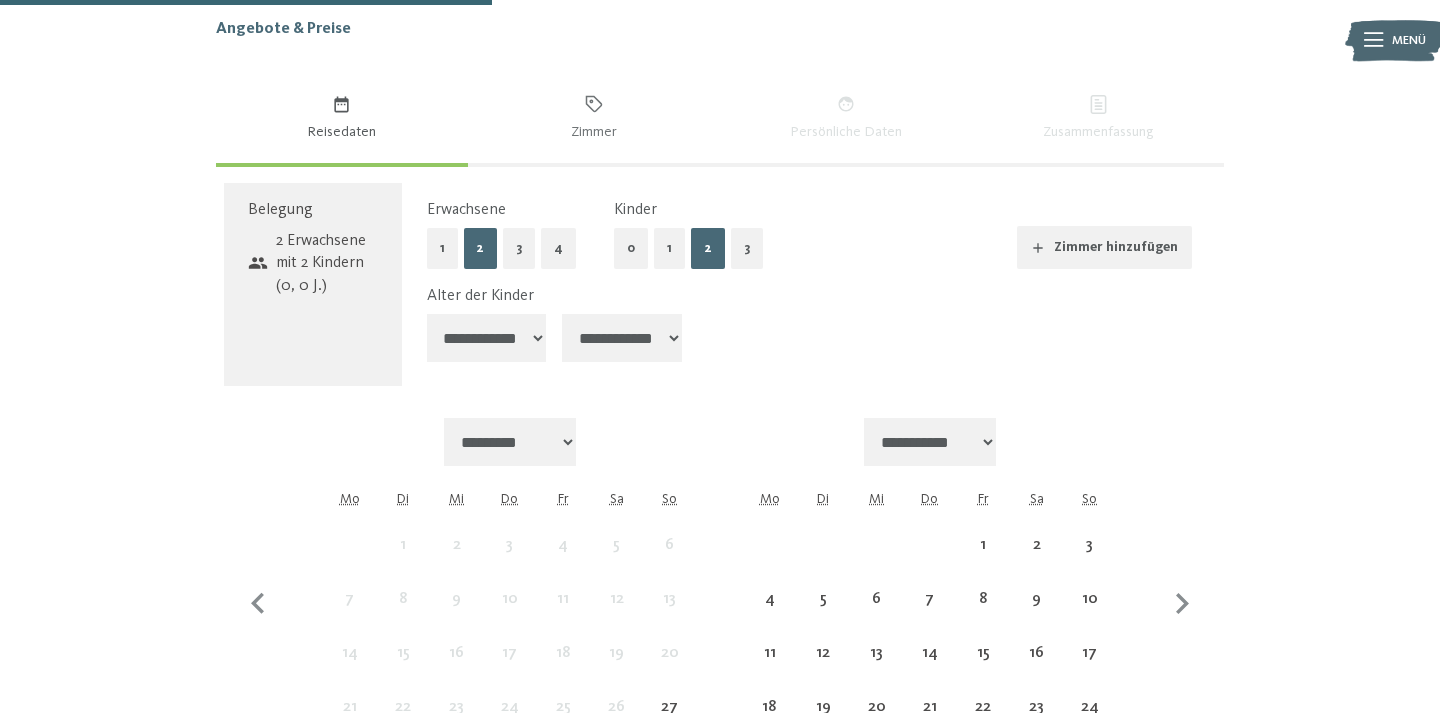 select on "*" 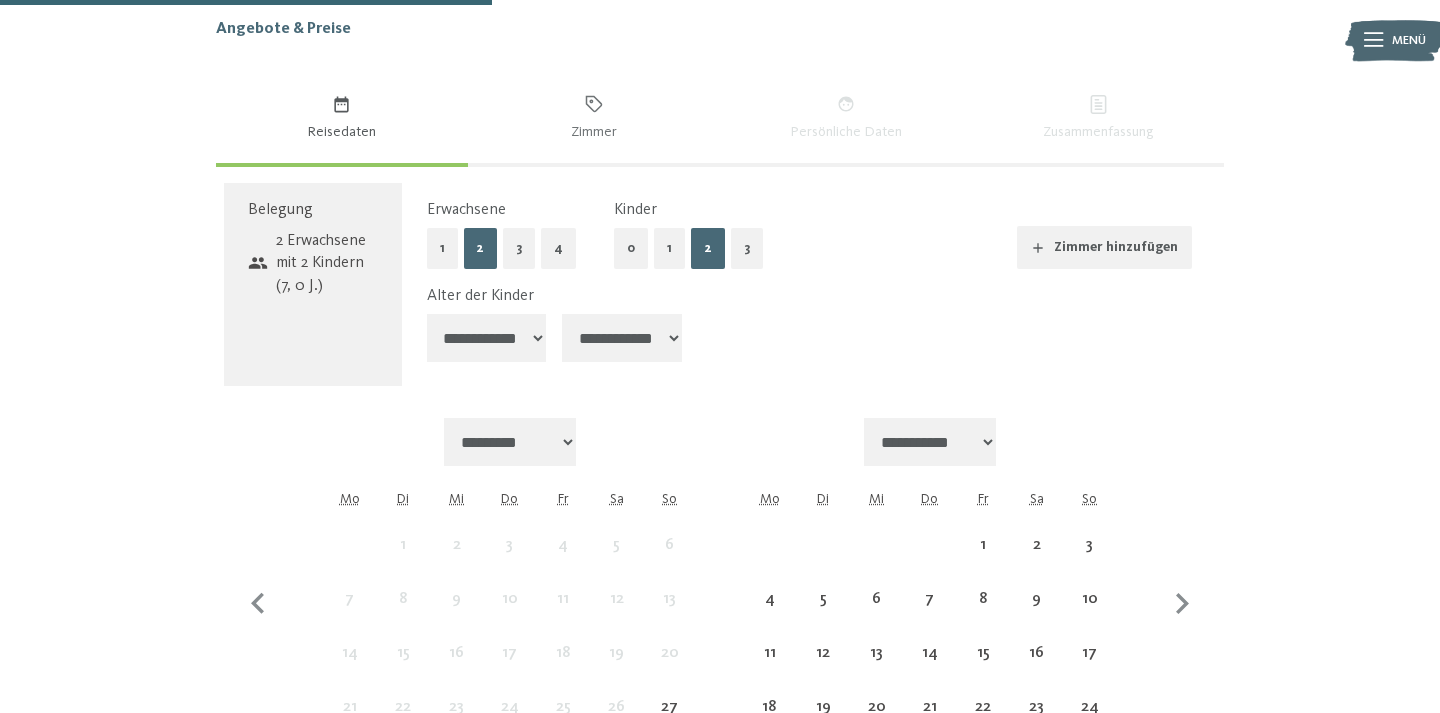 click on "**********" at bounding box center (622, 338) 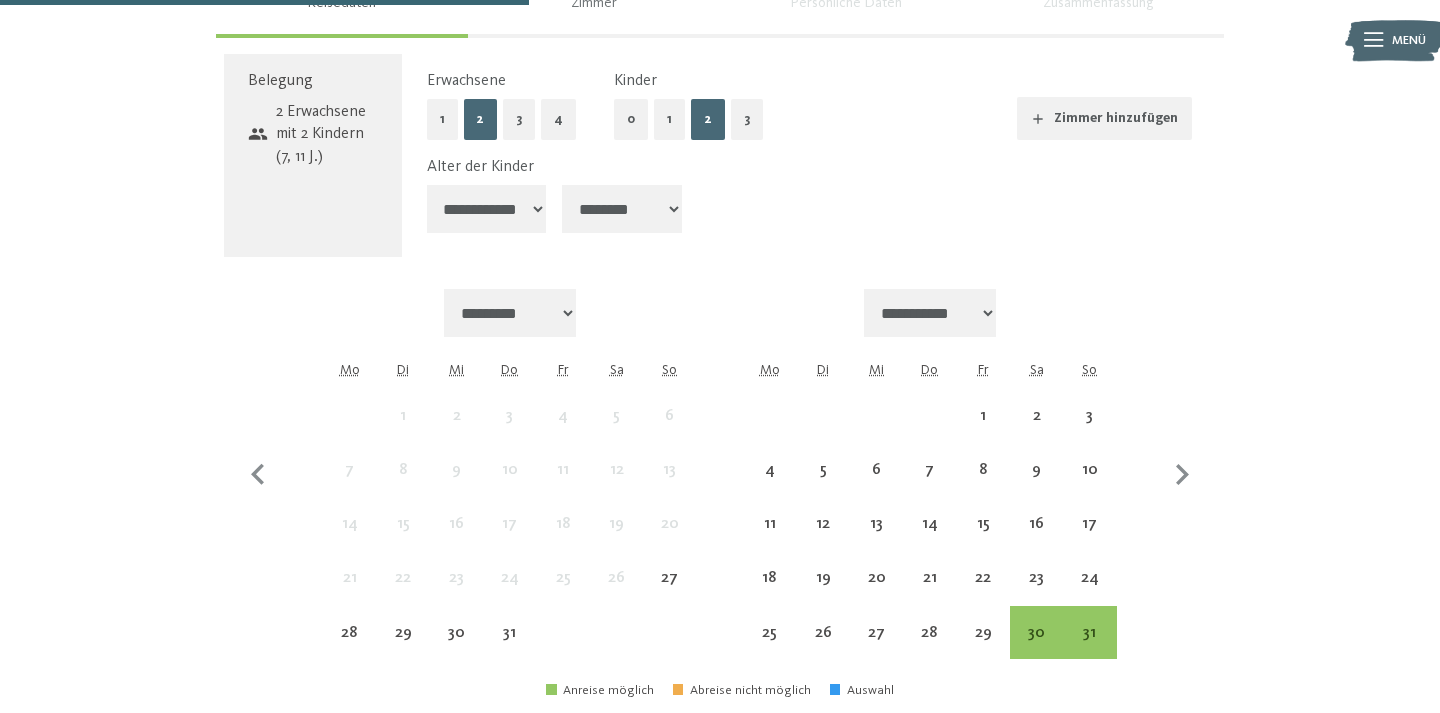 scroll, scrollTop: 1335, scrollLeft: 0, axis: vertical 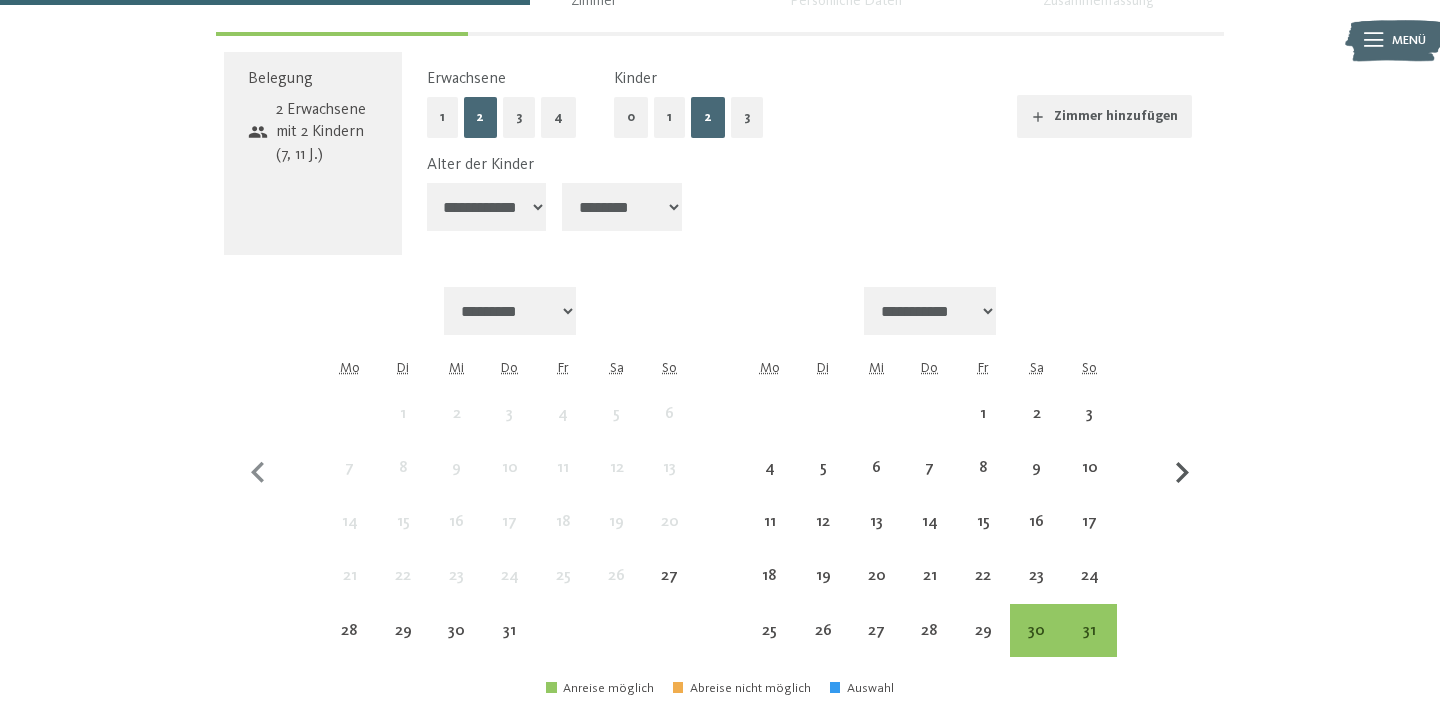 click 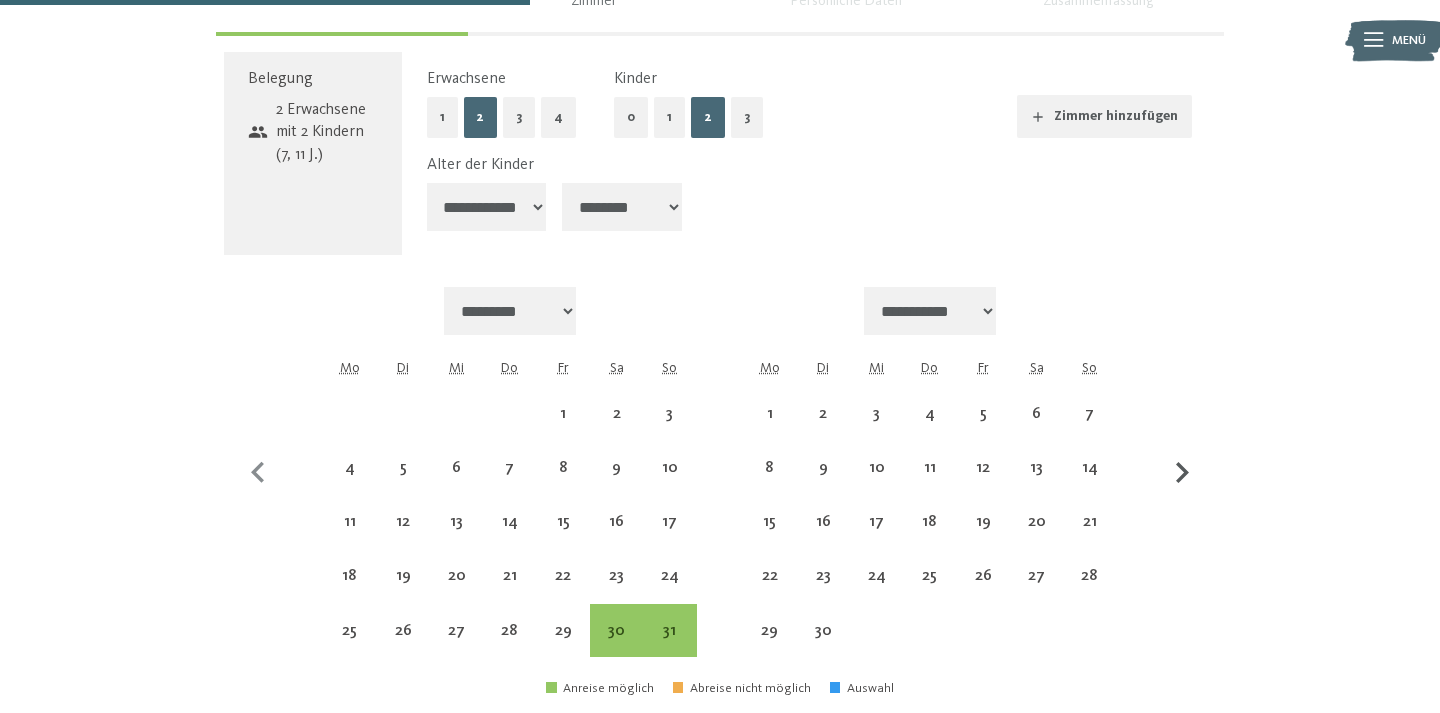 select on "**********" 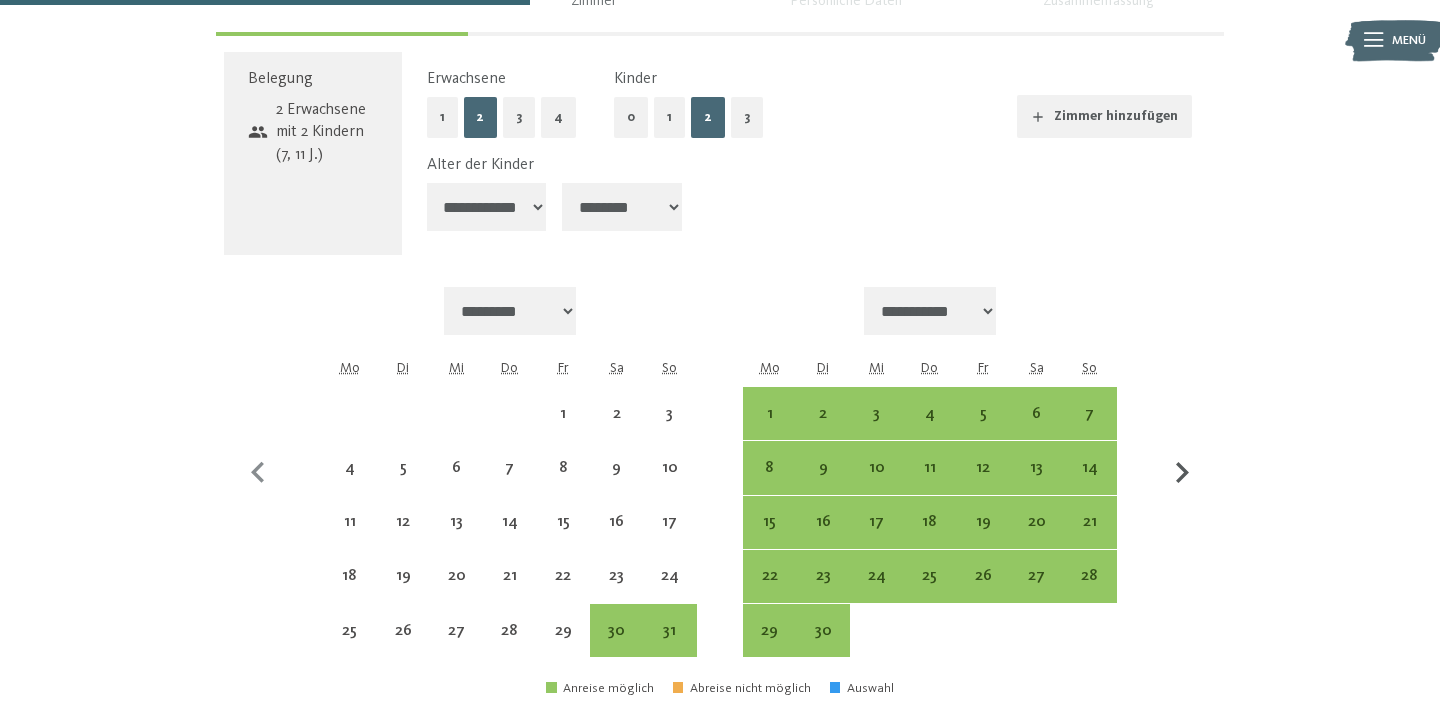 click 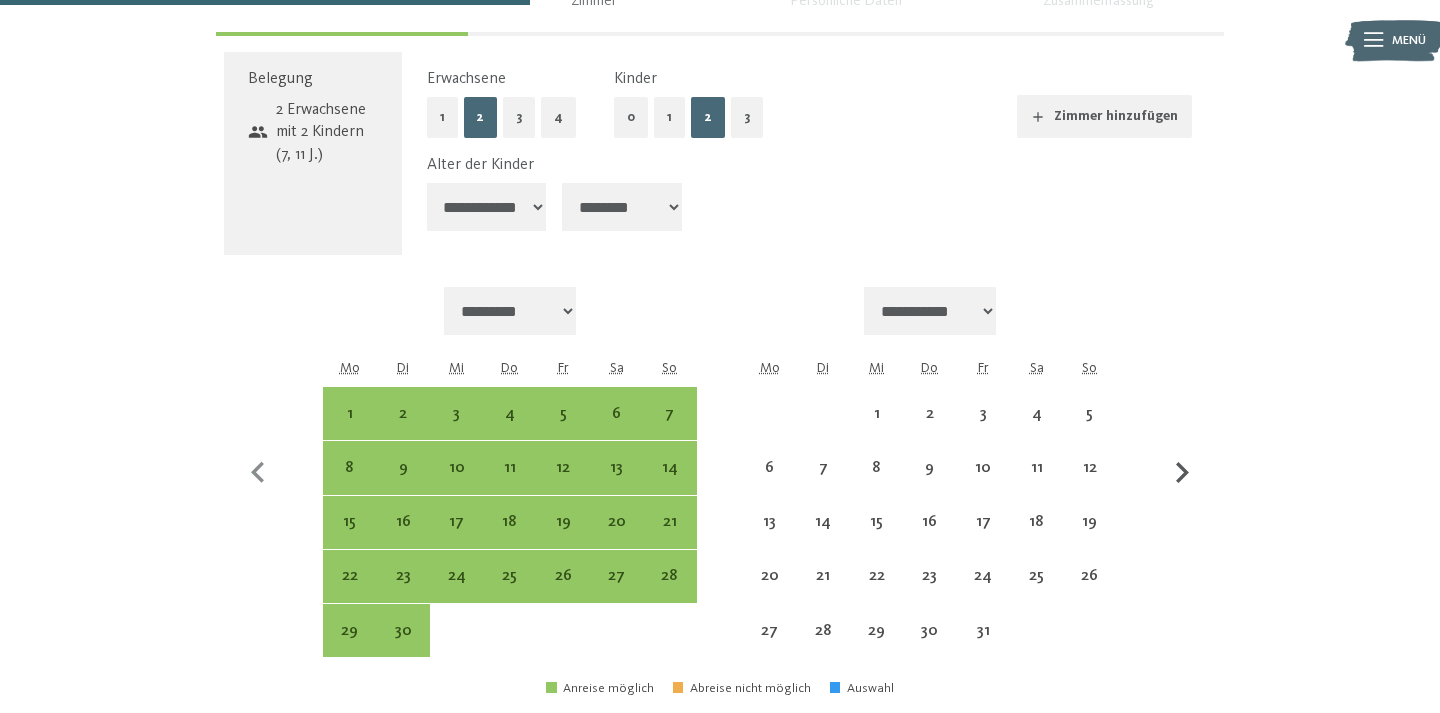 select on "**********" 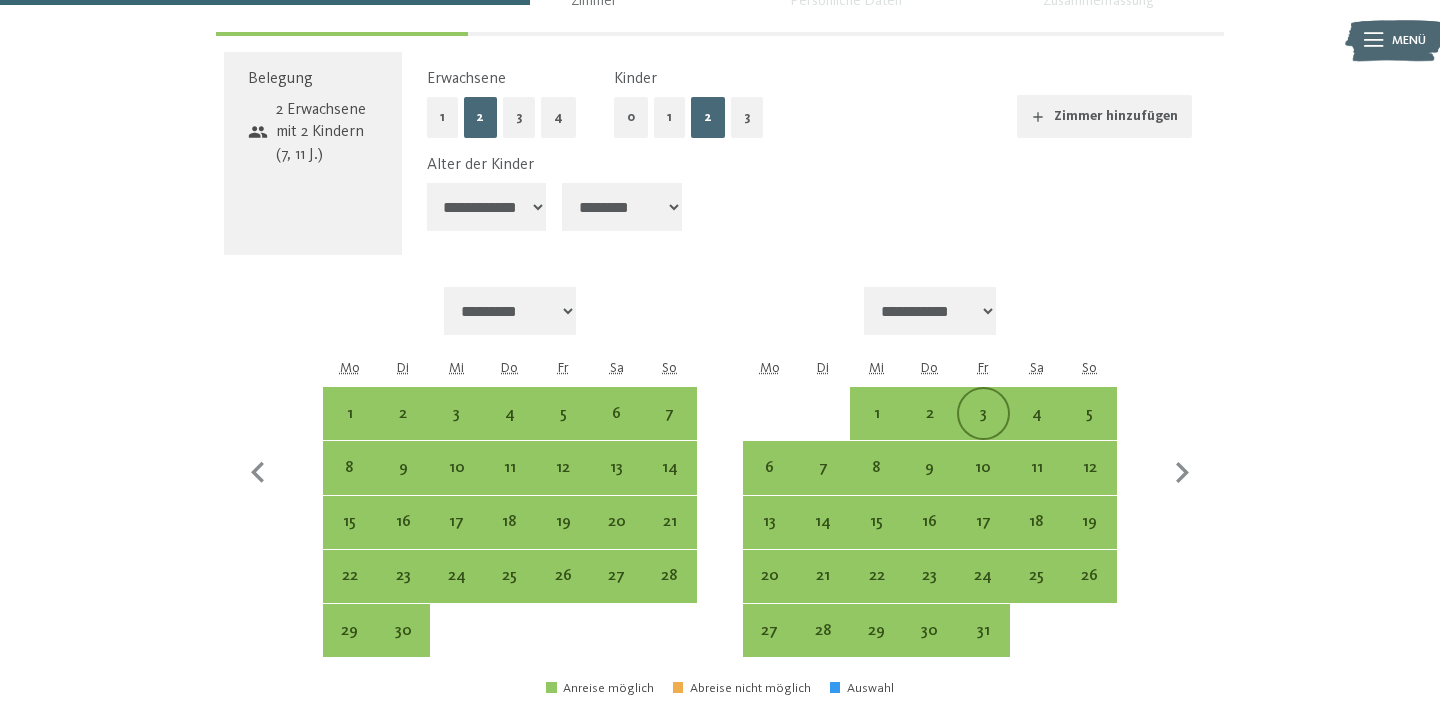 click on "3" at bounding box center (983, 430) 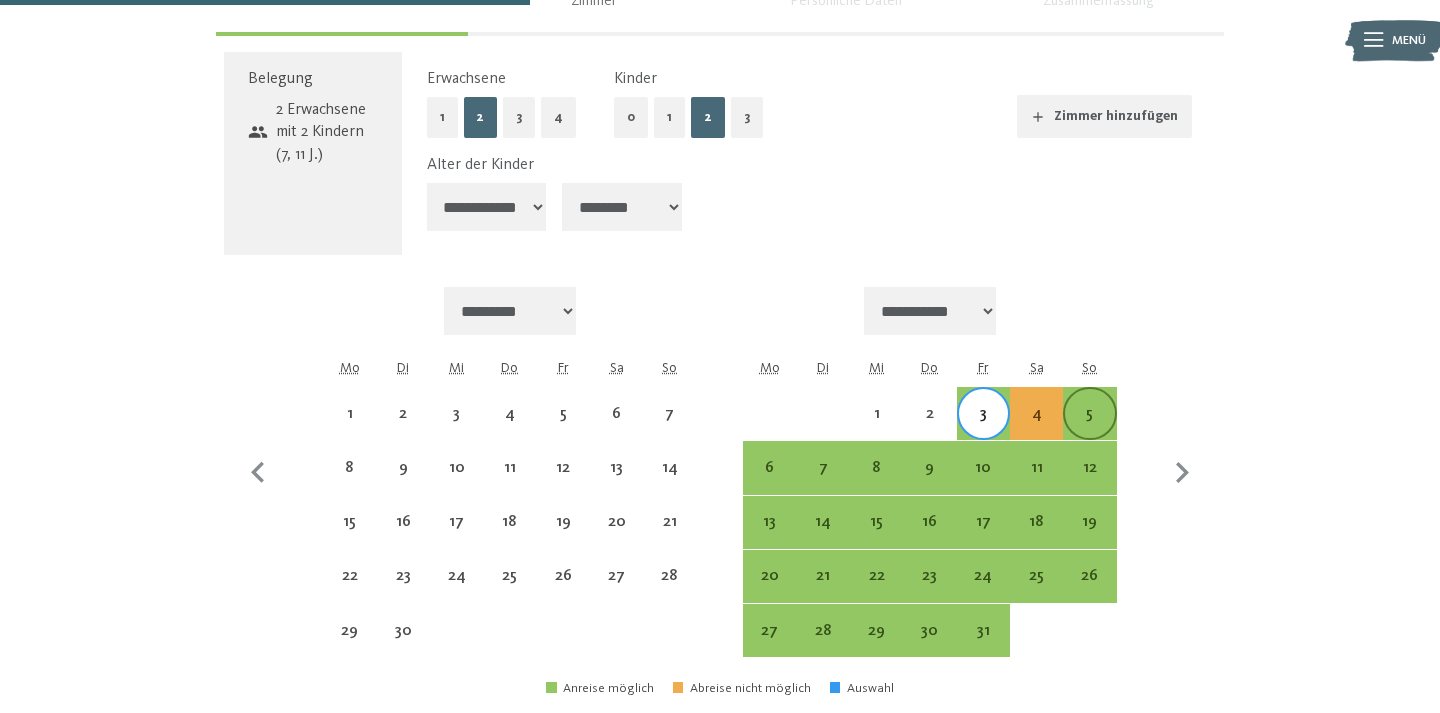 click on "5" at bounding box center [1089, 430] 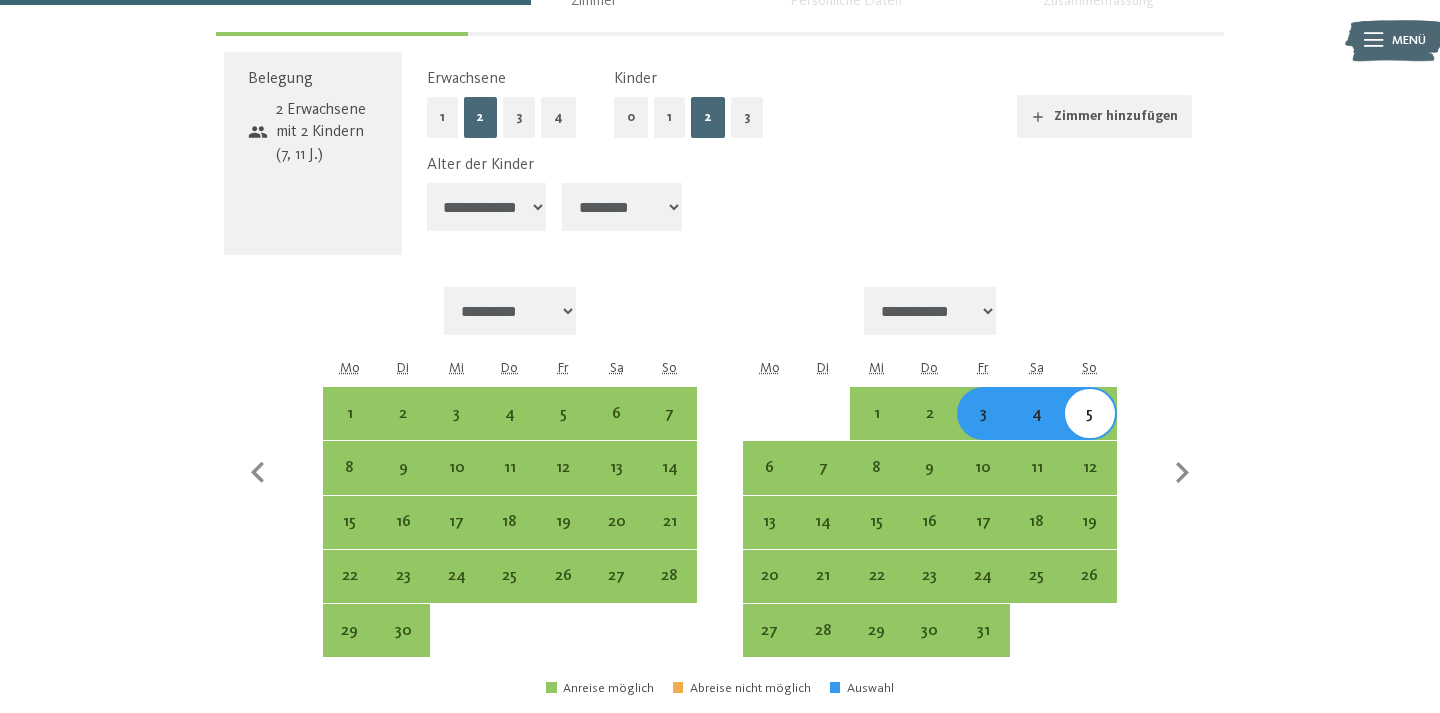 scroll, scrollTop: 1609, scrollLeft: 0, axis: vertical 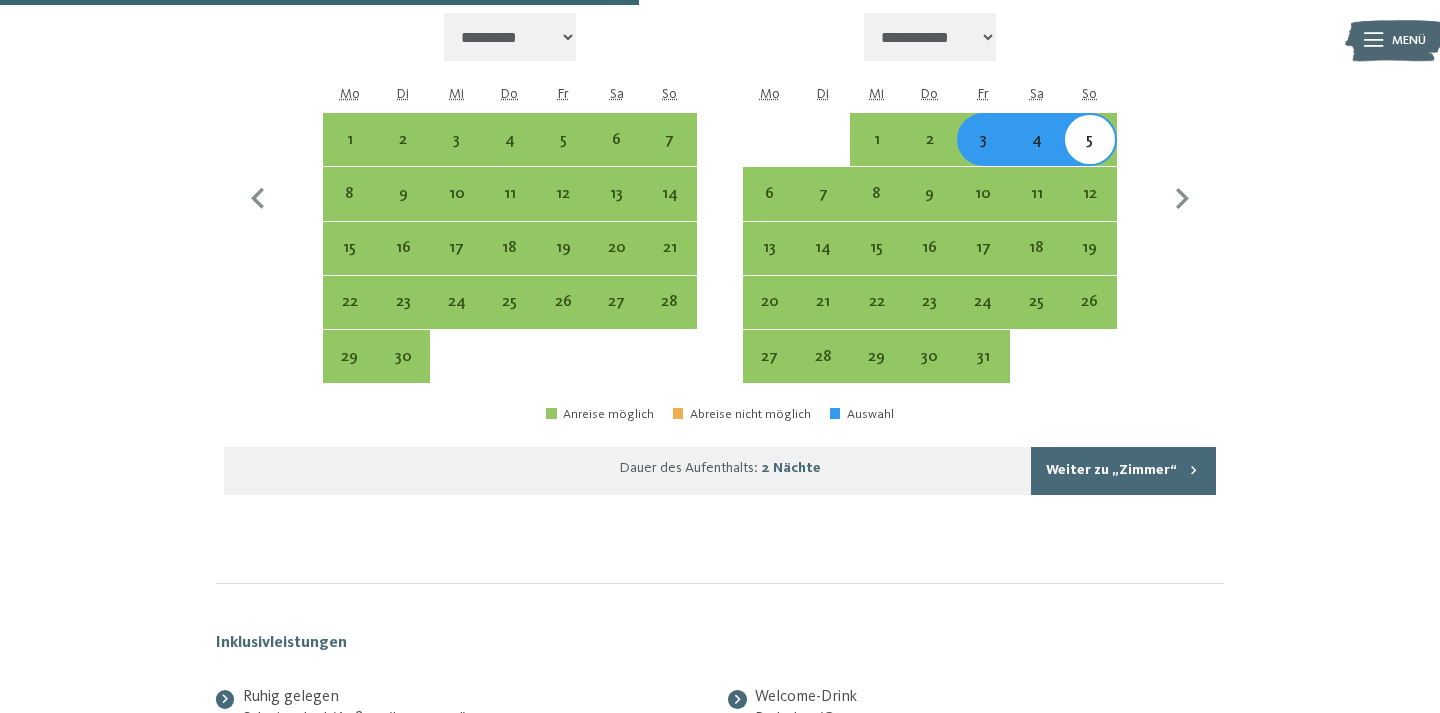 click on "Weiter zu „Zimmer“" at bounding box center [1123, 471] 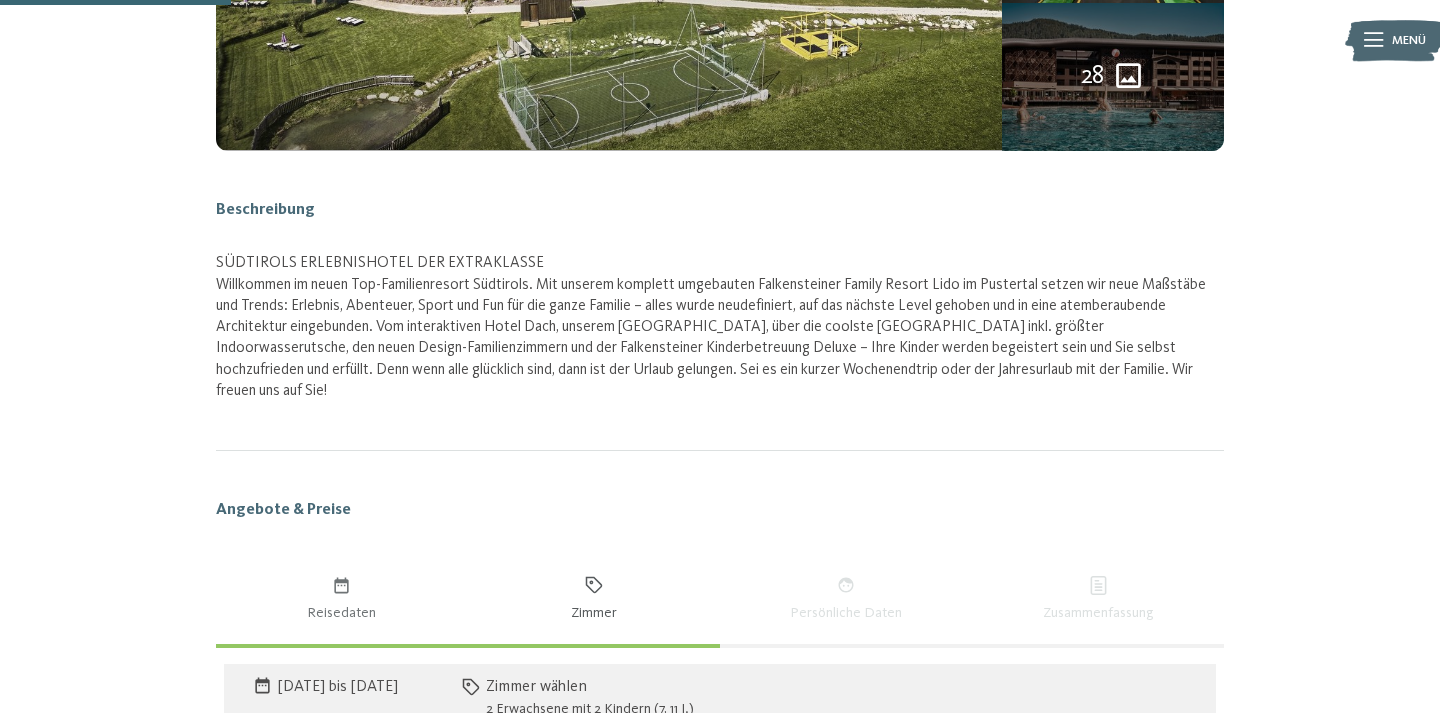 scroll, scrollTop: 1270, scrollLeft: 0, axis: vertical 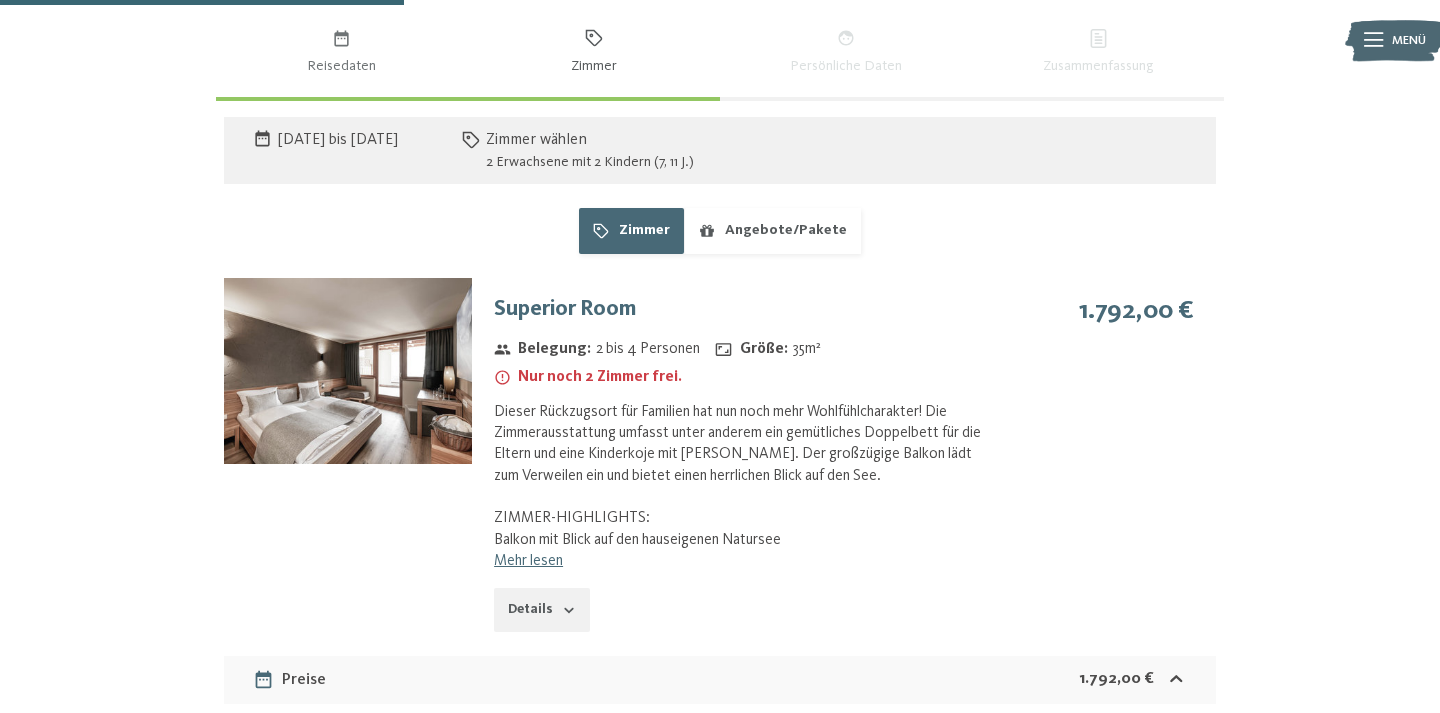 click on "Mehr lesen" at bounding box center (528, 561) 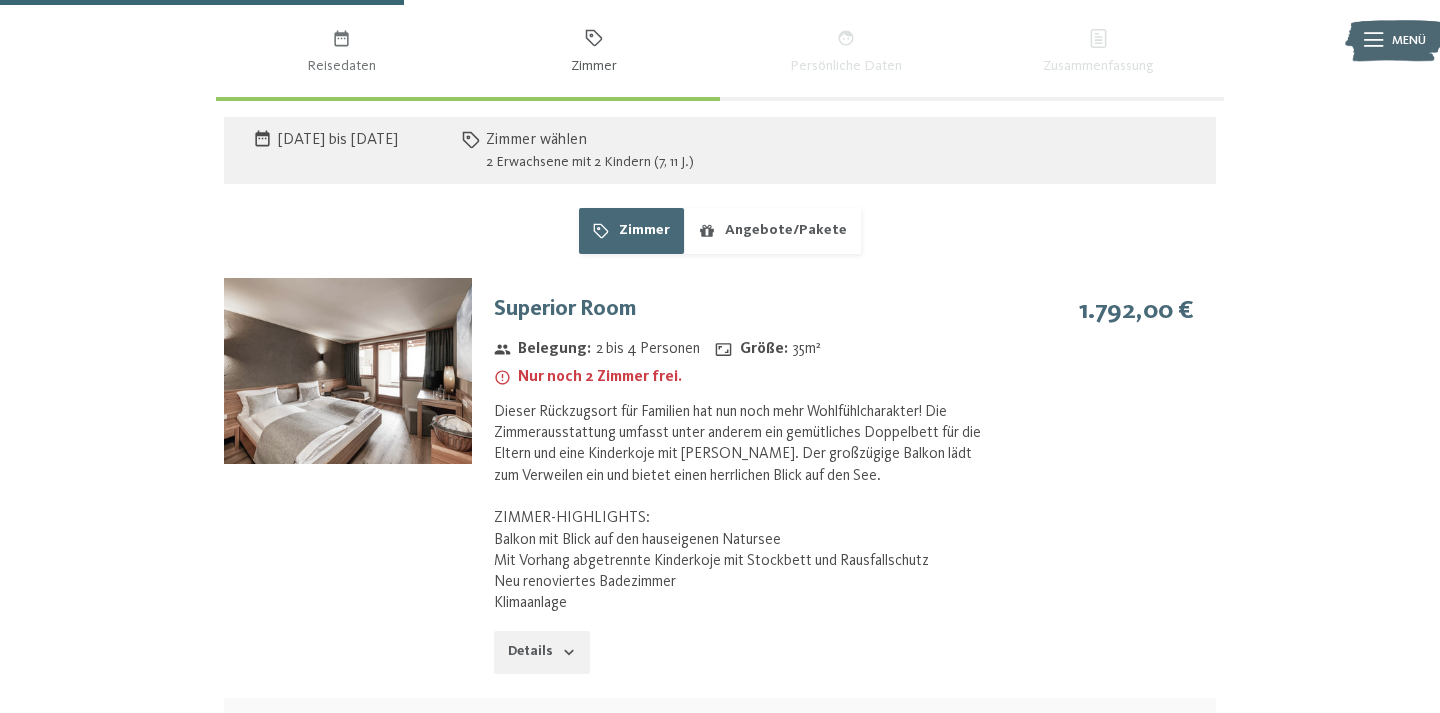 click at bounding box center (348, 371) 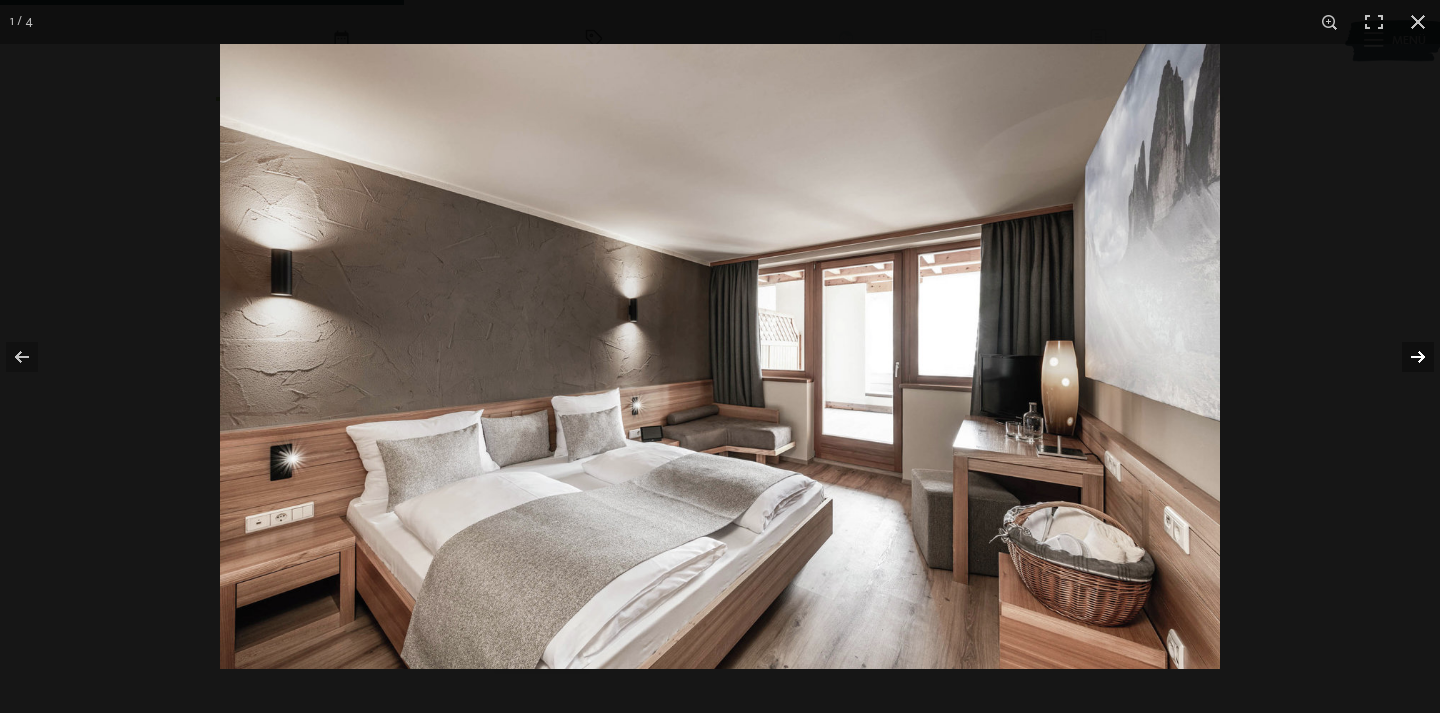 click at bounding box center [1405, 357] 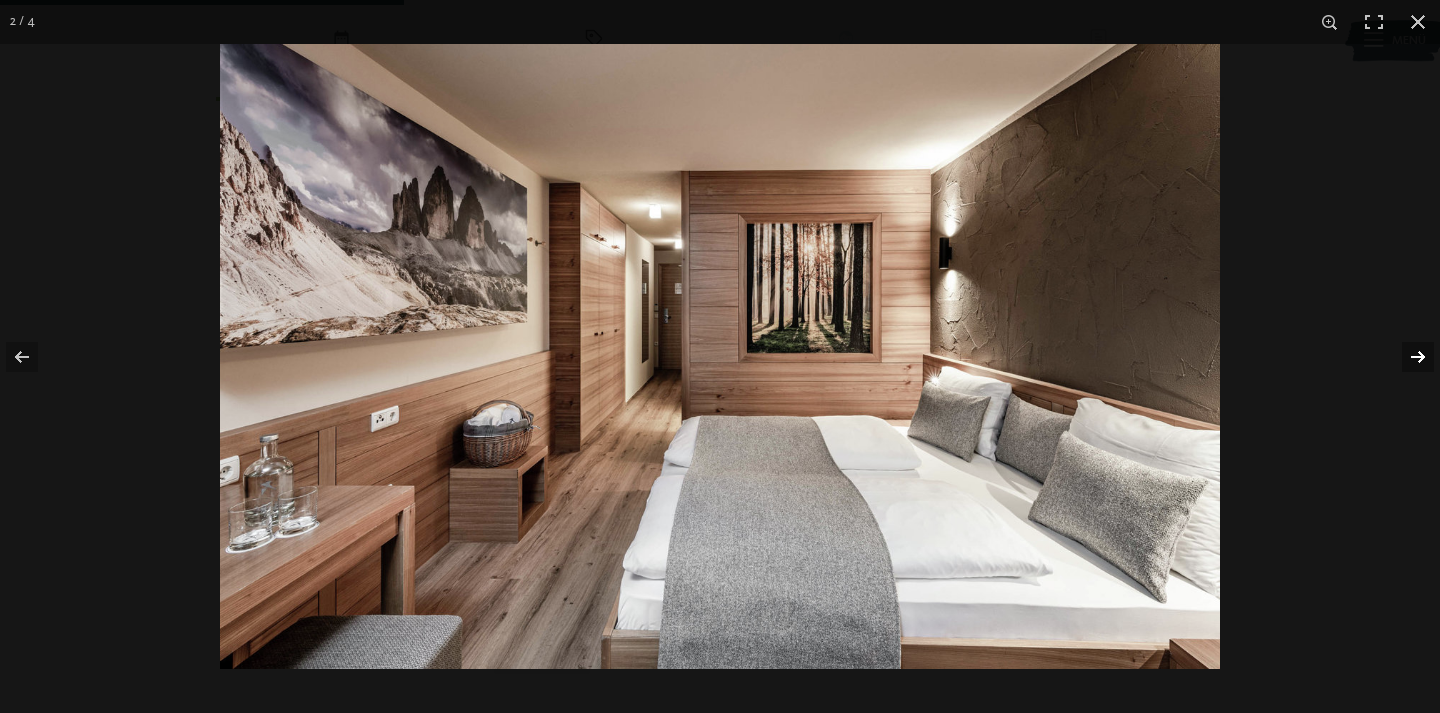 click at bounding box center [1405, 357] 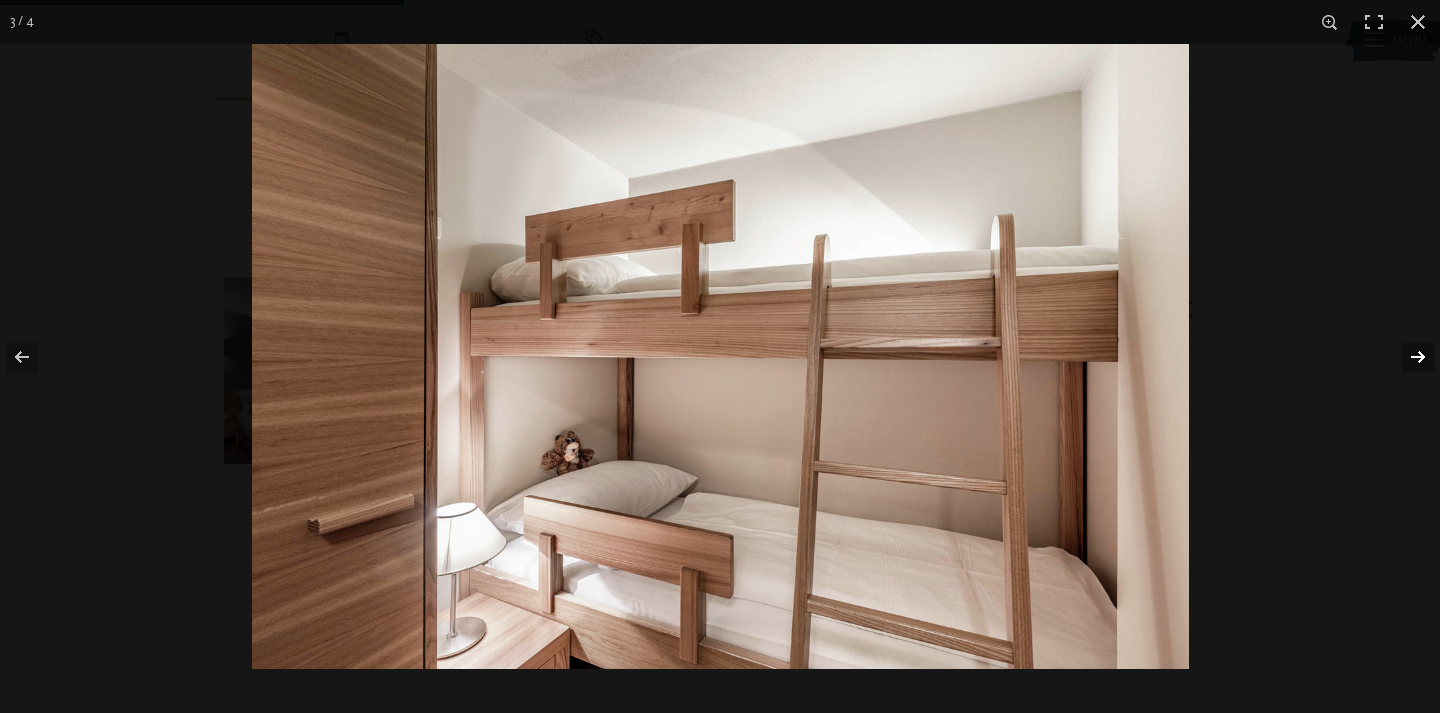 click at bounding box center [1405, 357] 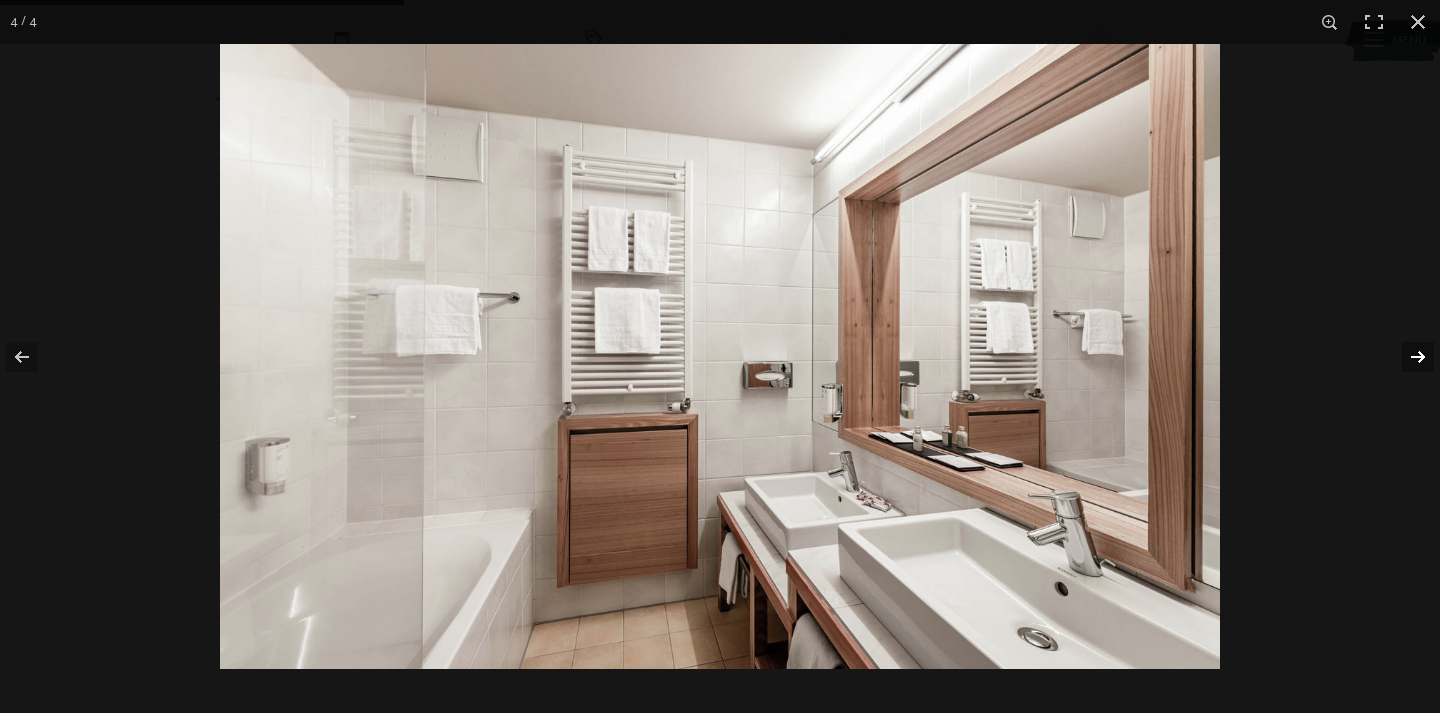 click at bounding box center [1405, 357] 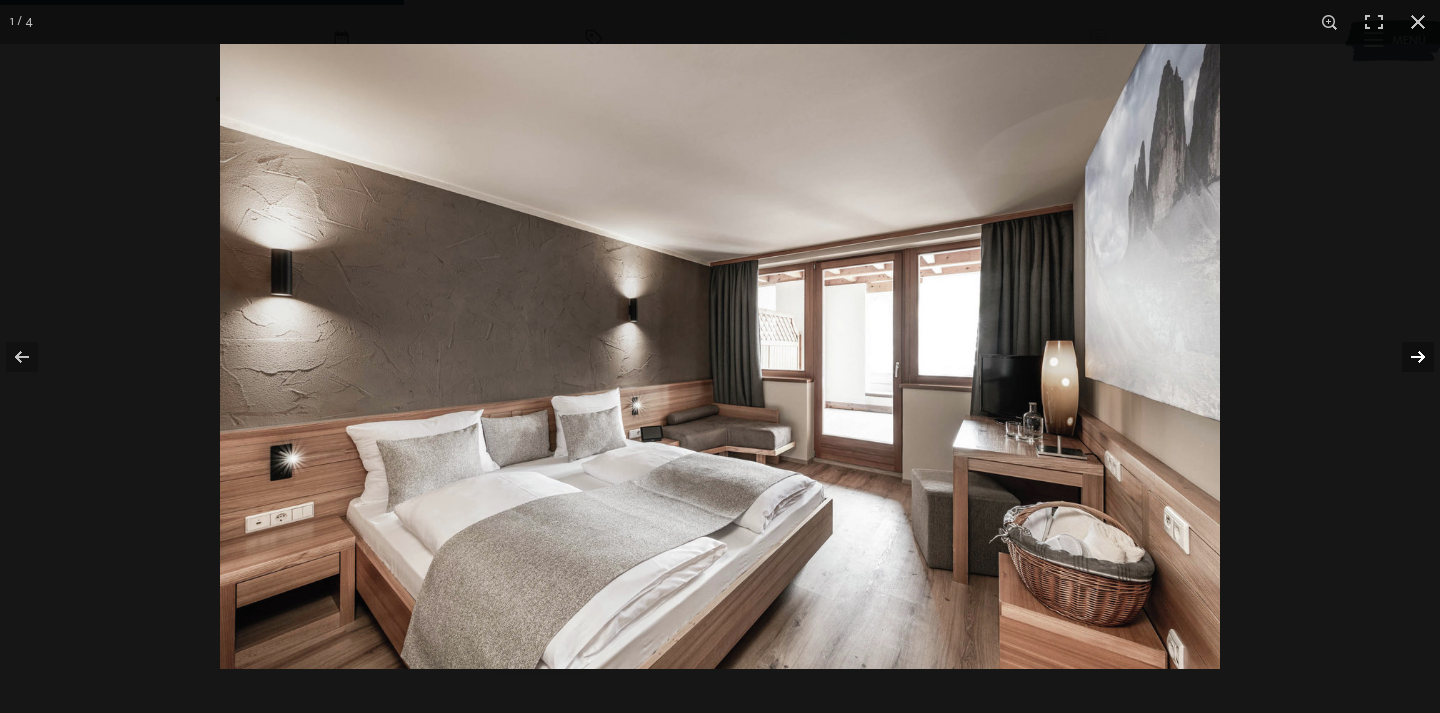 click at bounding box center [1405, 357] 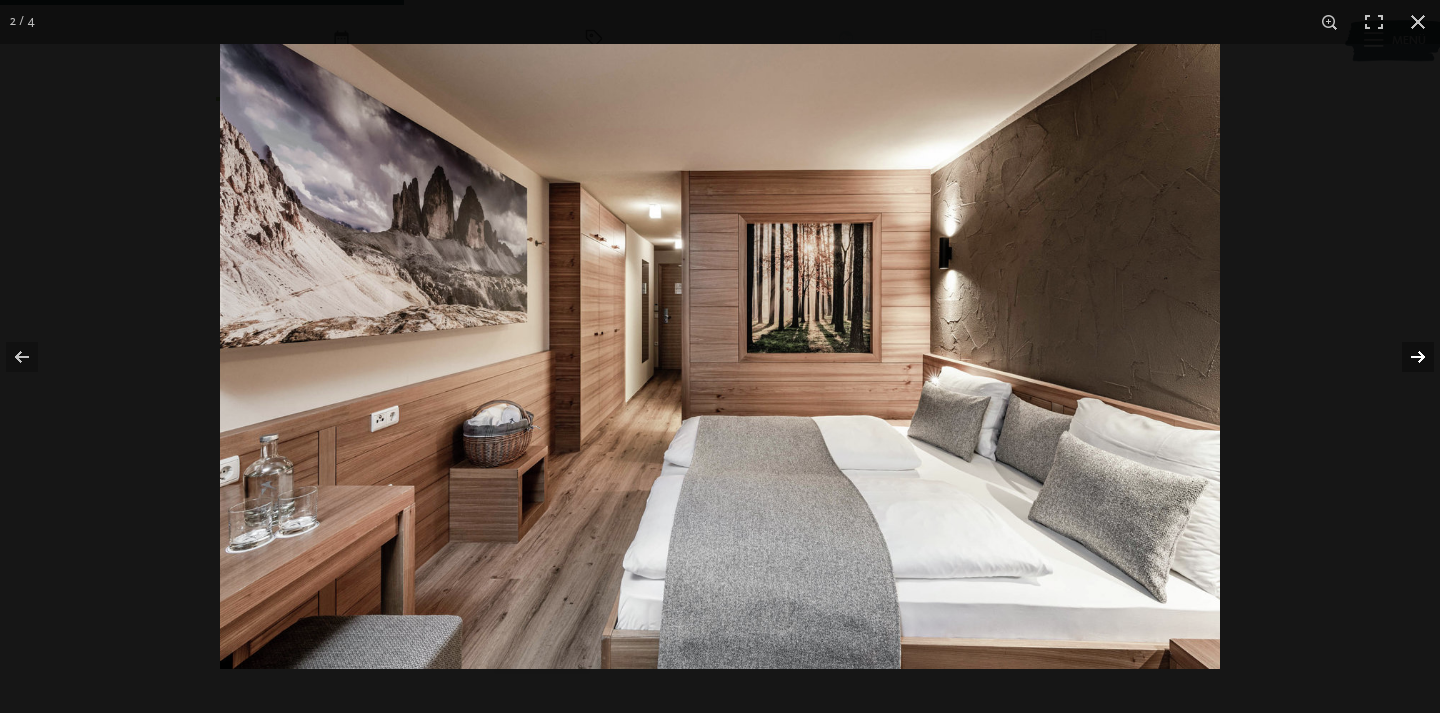 click at bounding box center (1405, 357) 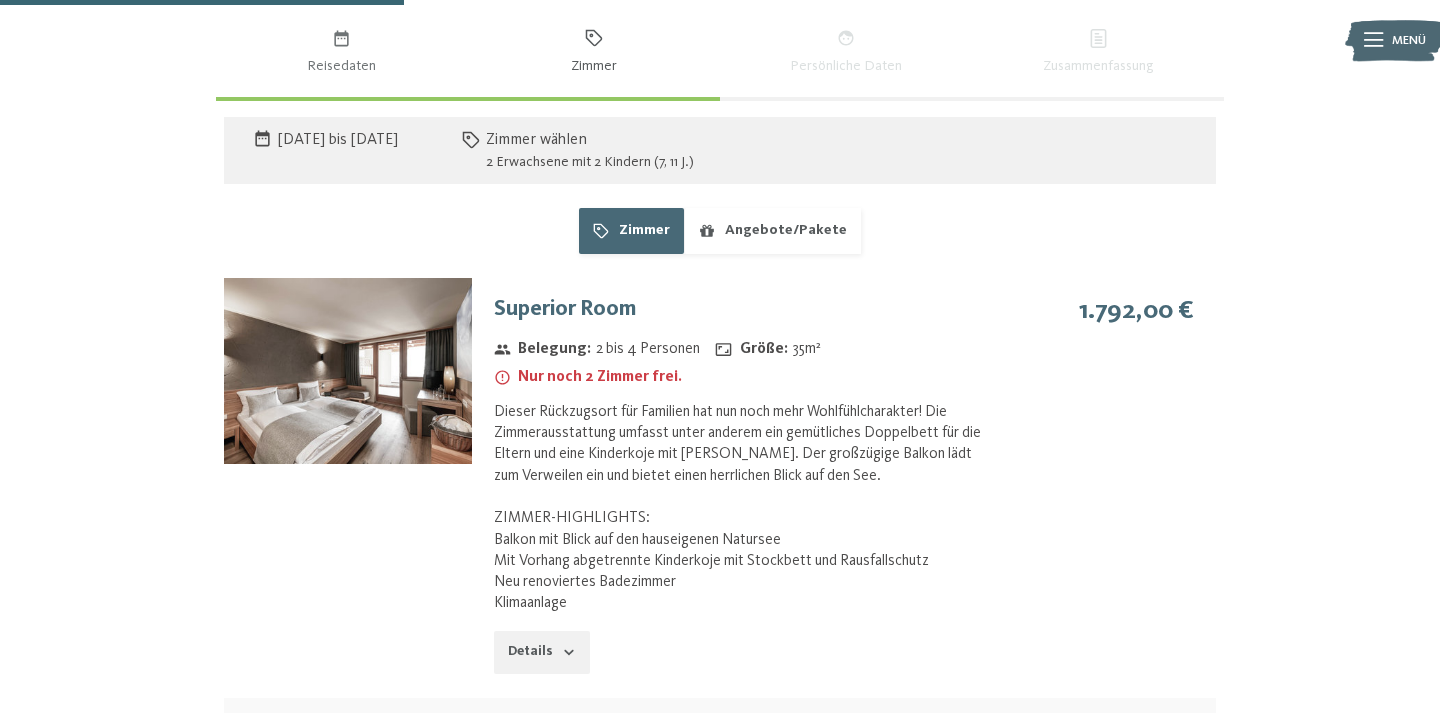 click at bounding box center (0, 0) 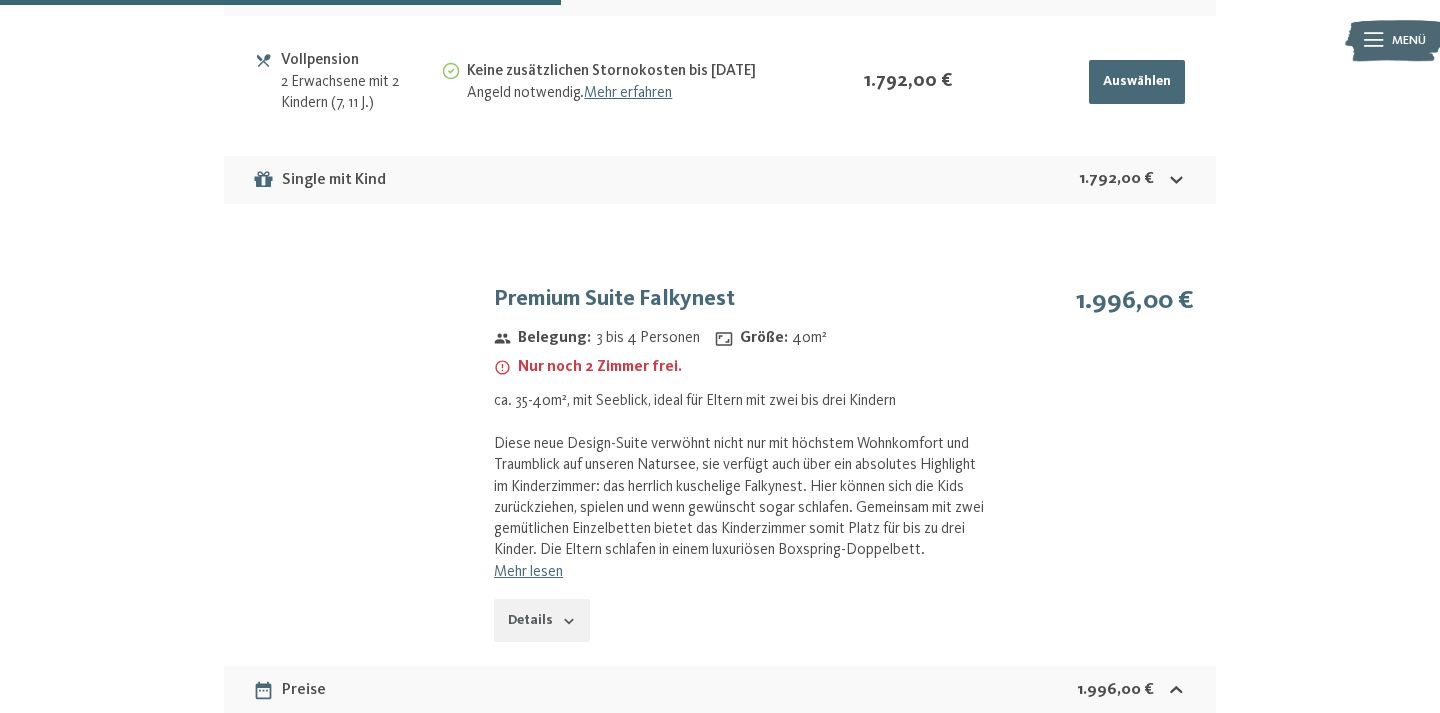 scroll, scrollTop: 2072, scrollLeft: 0, axis: vertical 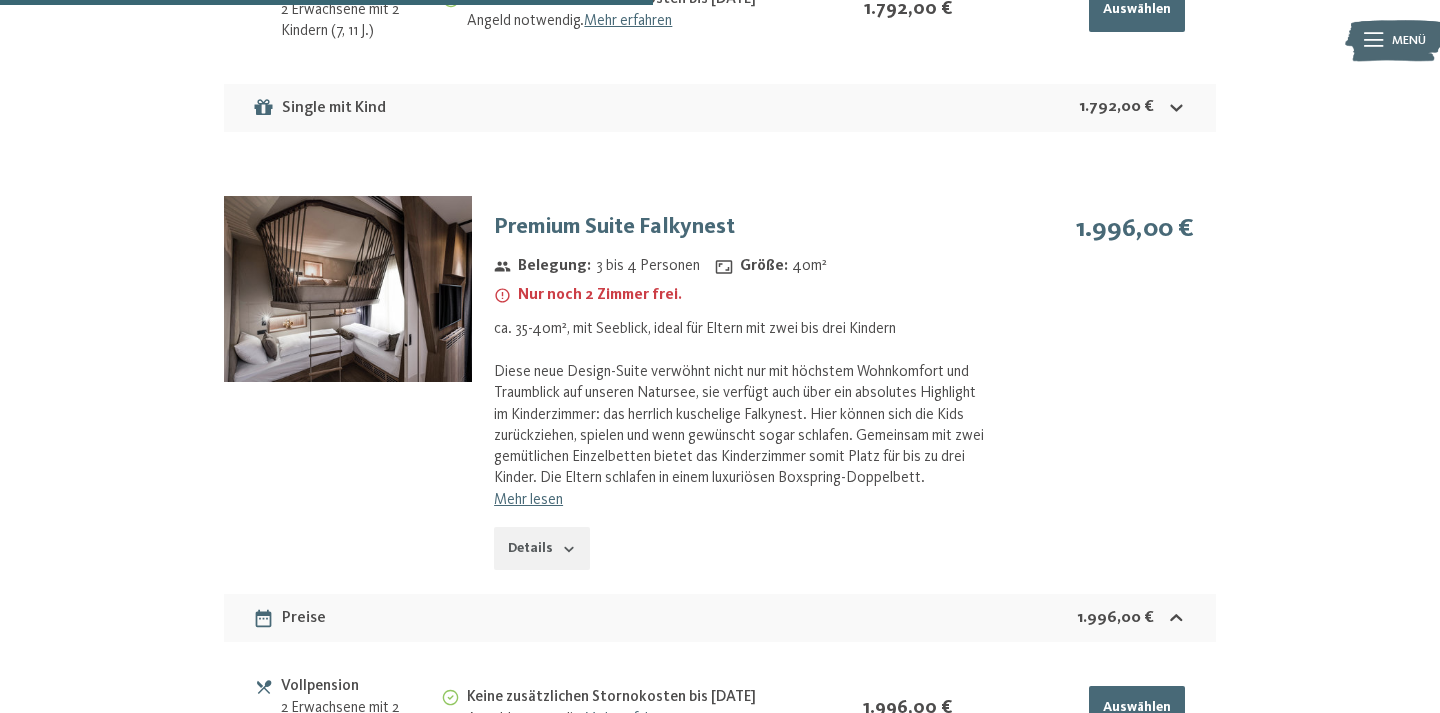 click on "Mehr lesen" at bounding box center (528, 500) 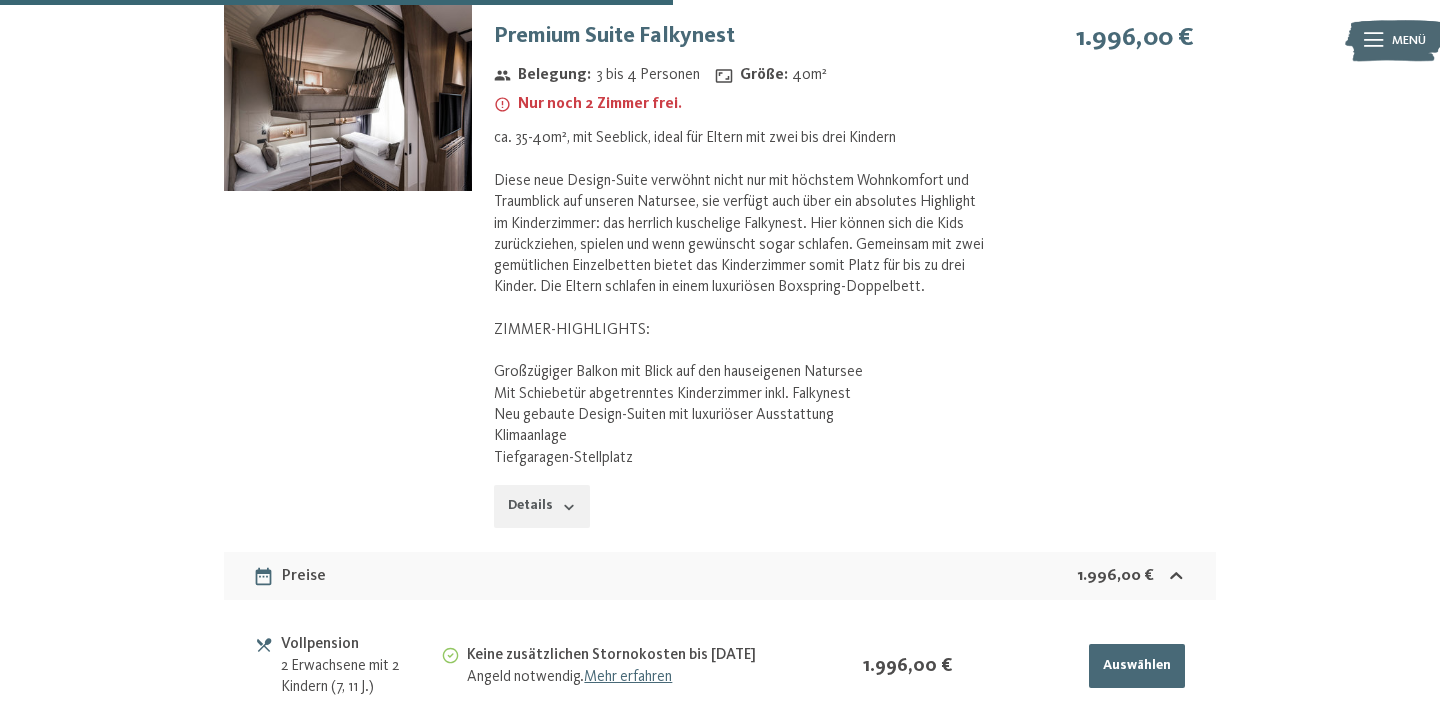 scroll, scrollTop: 2132, scrollLeft: 0, axis: vertical 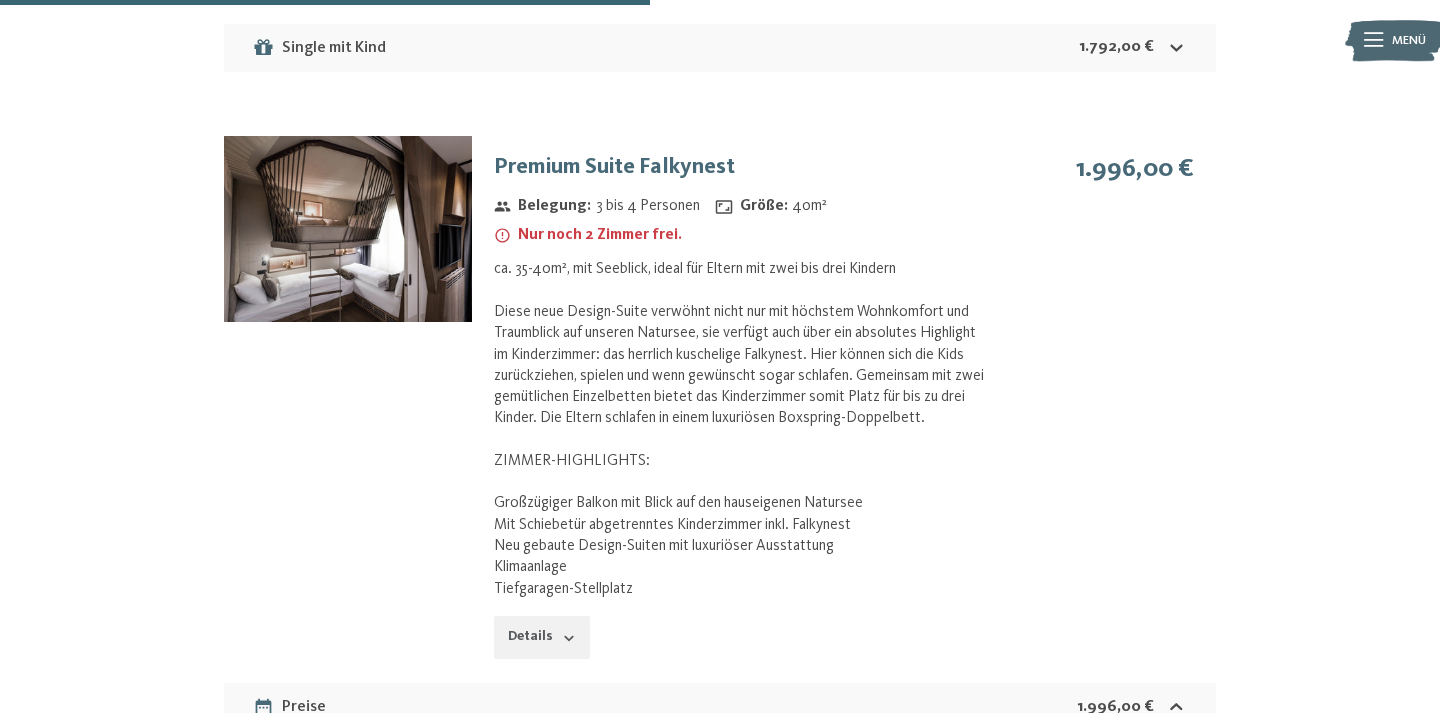 click at bounding box center (348, 229) 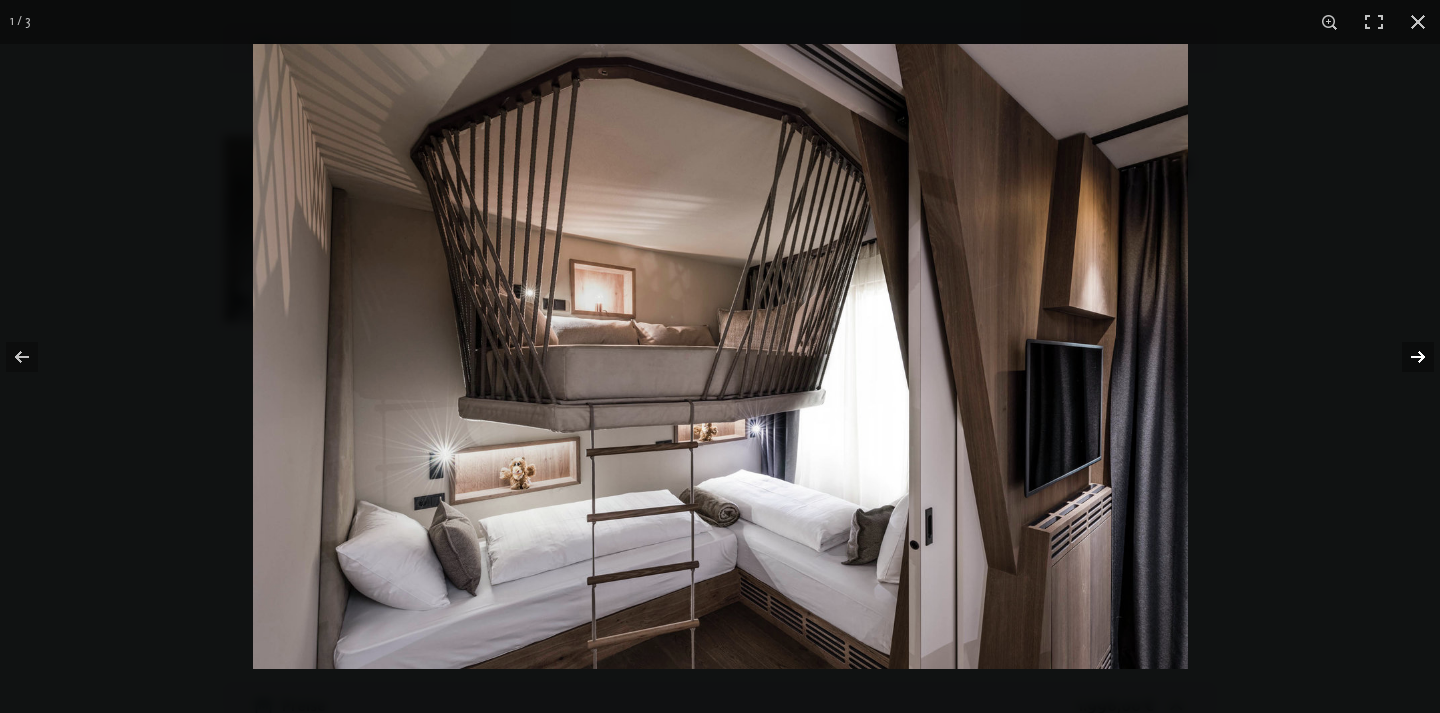 click at bounding box center [1405, 357] 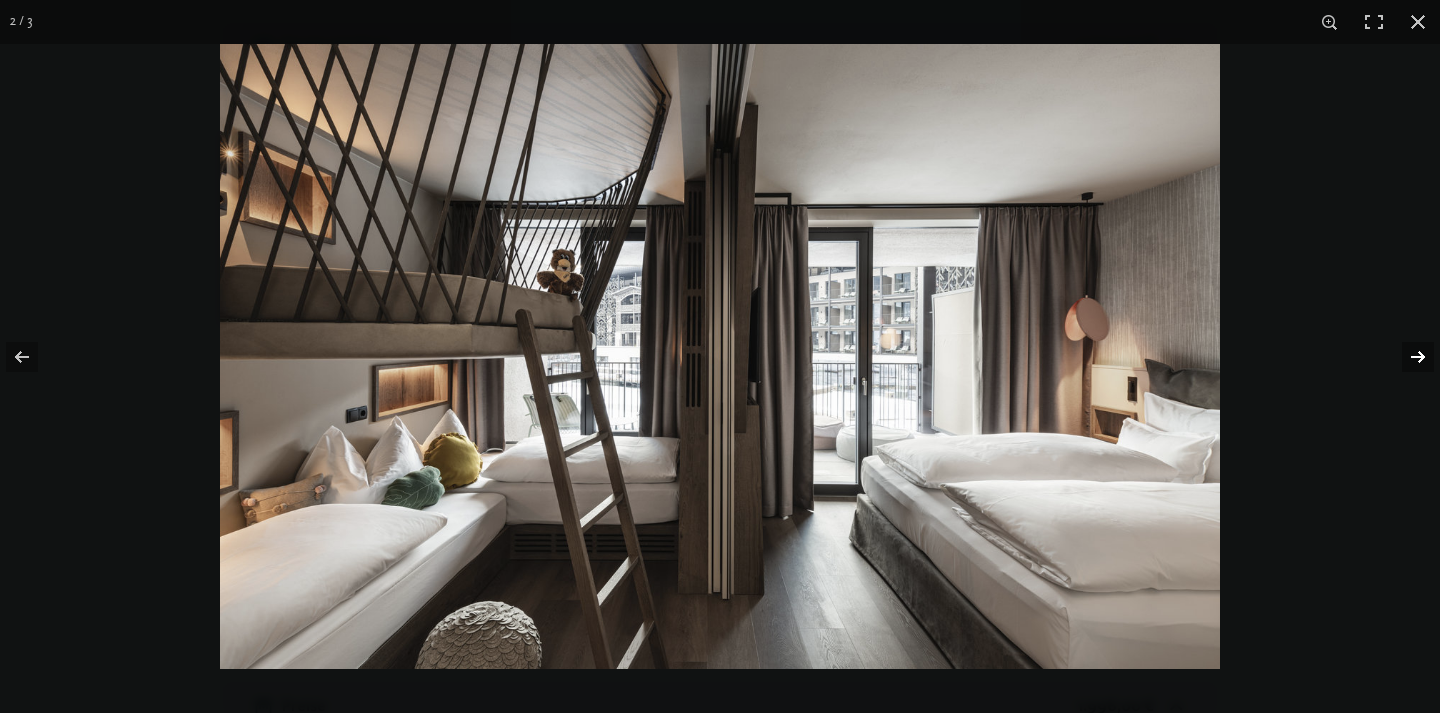 click at bounding box center [1405, 357] 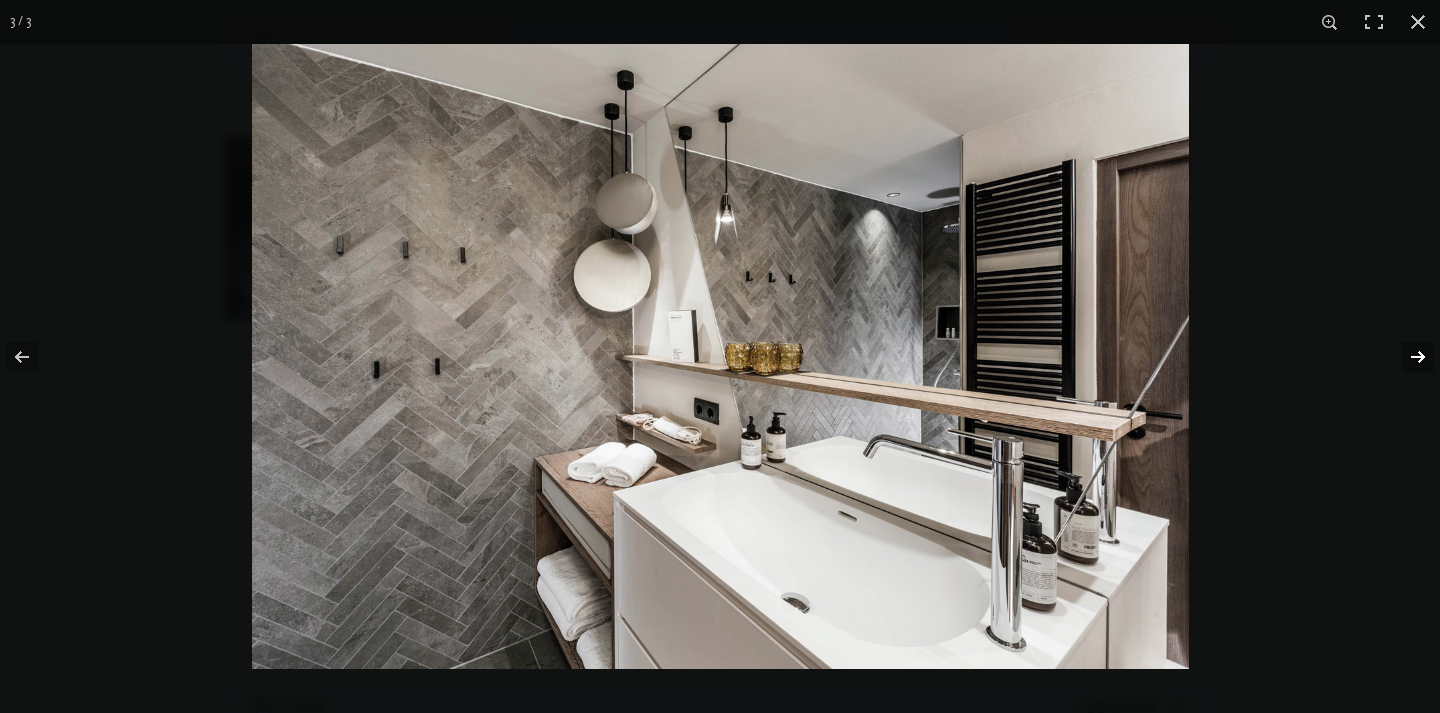 click at bounding box center (1405, 357) 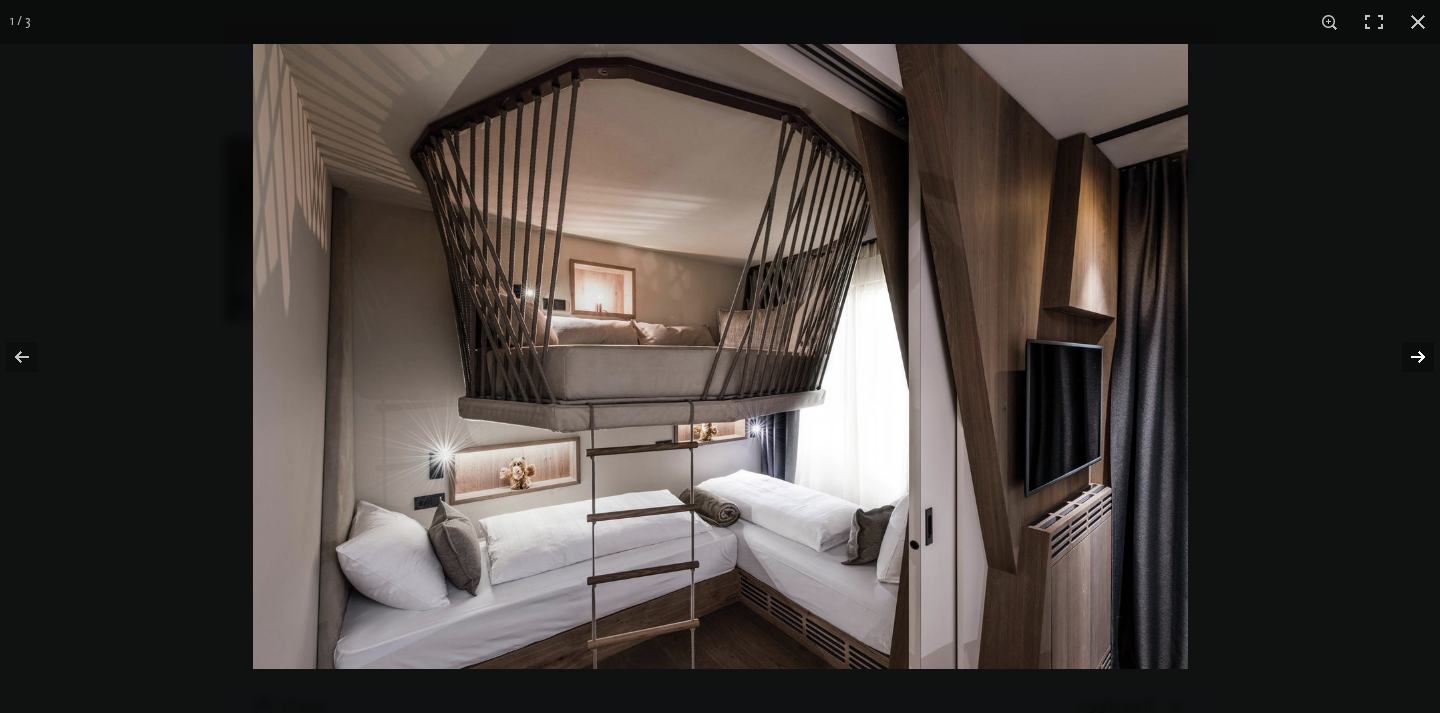 click at bounding box center (1405, 357) 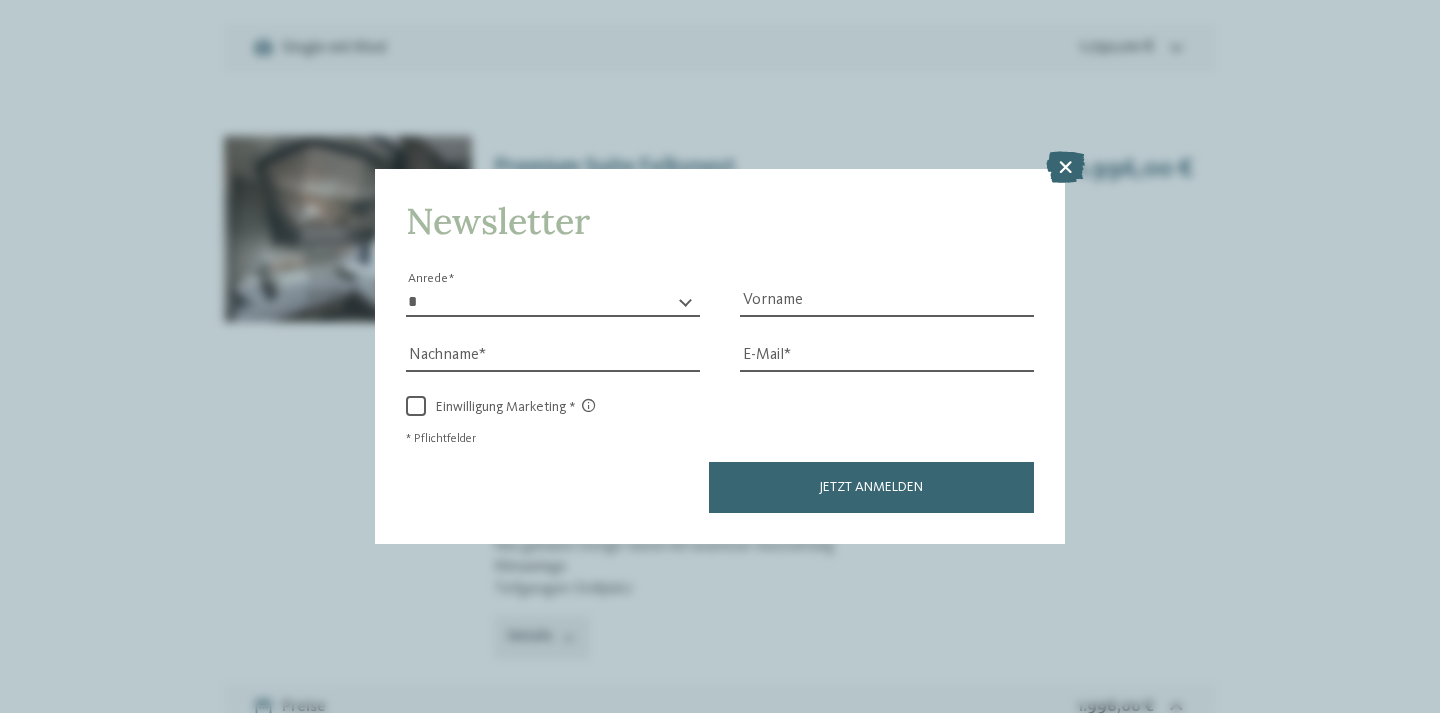 click at bounding box center [0, 0] 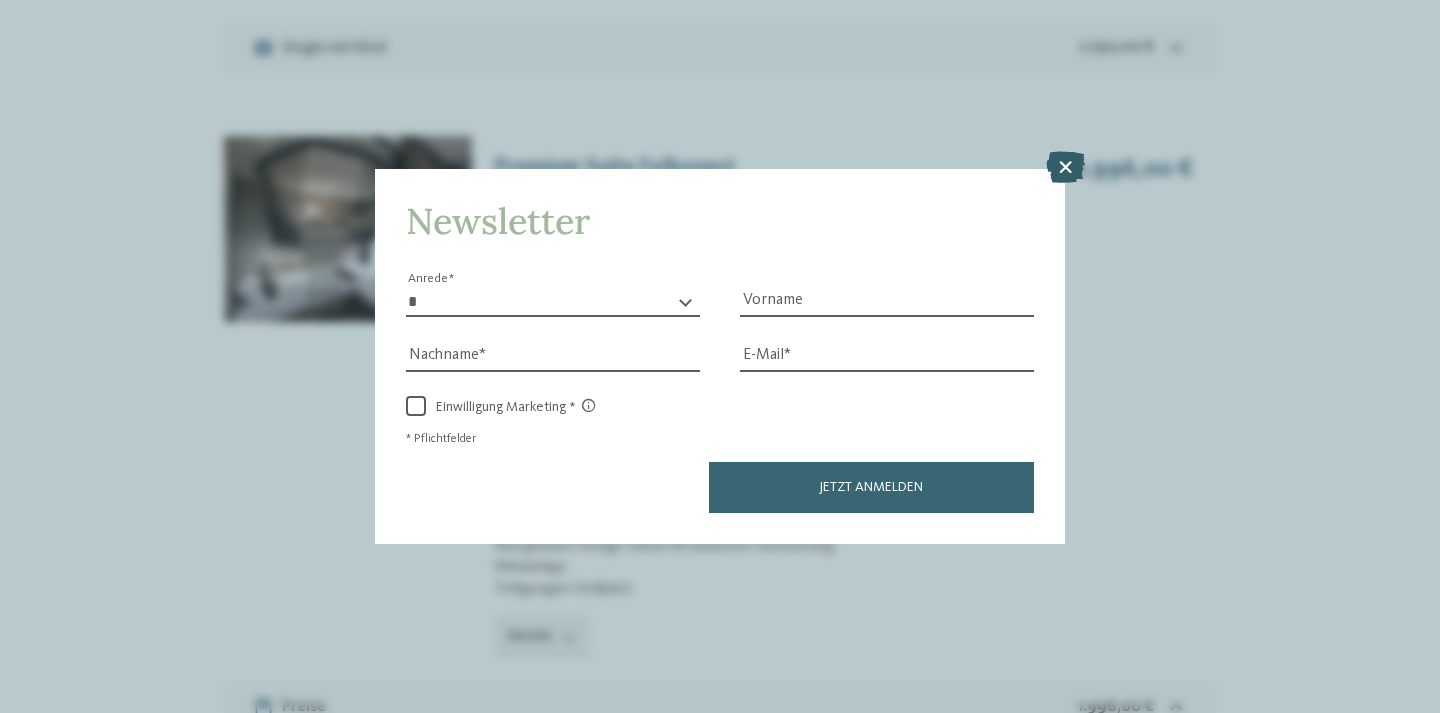 click at bounding box center (1065, 167) 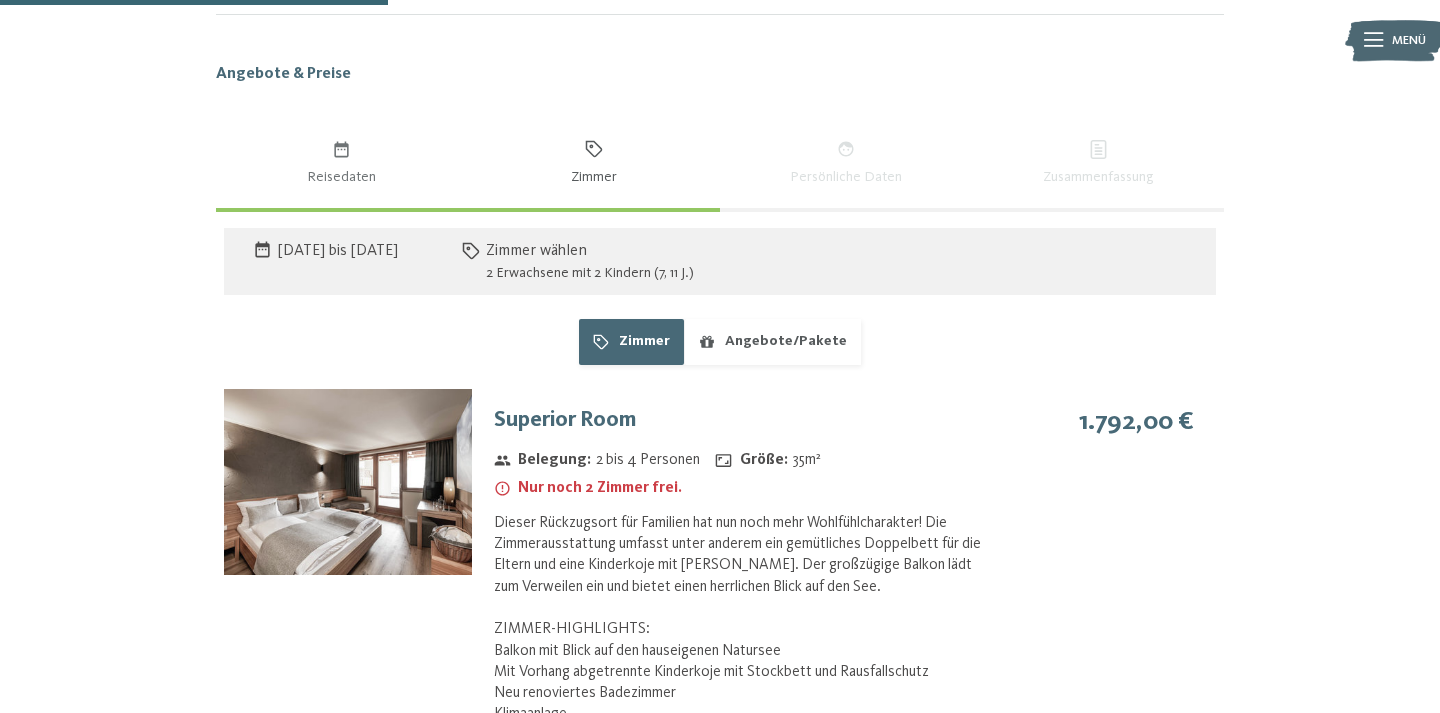 scroll, scrollTop: 1045, scrollLeft: 0, axis: vertical 